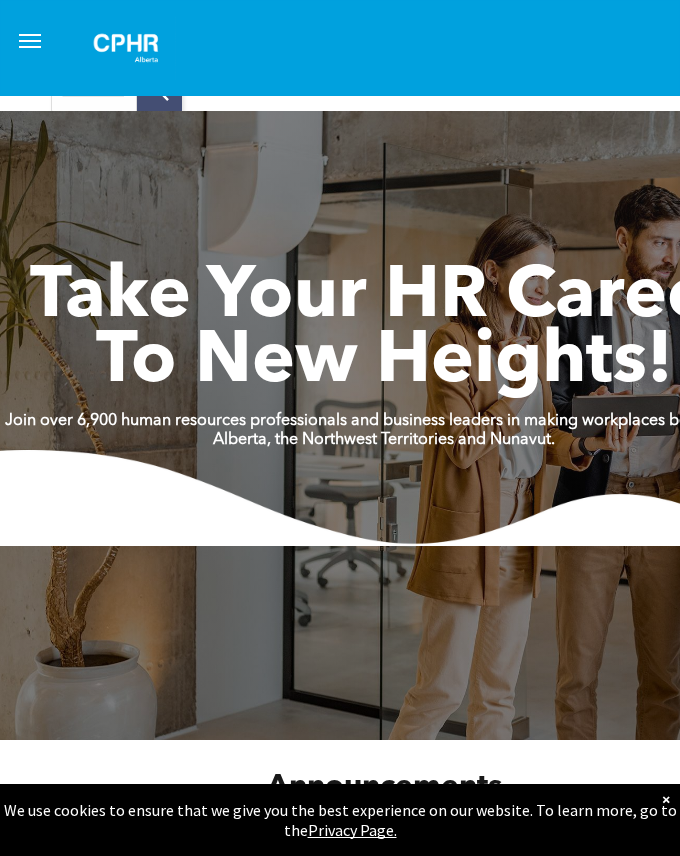 scroll, scrollTop: 0, scrollLeft: 0, axis: both 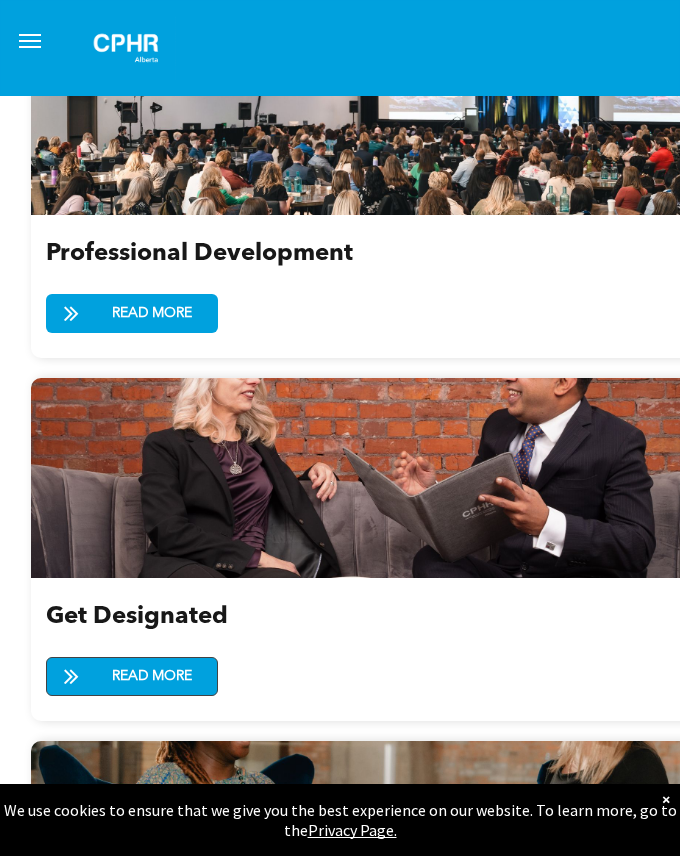 click on "READ MORE" at bounding box center (152, 676) 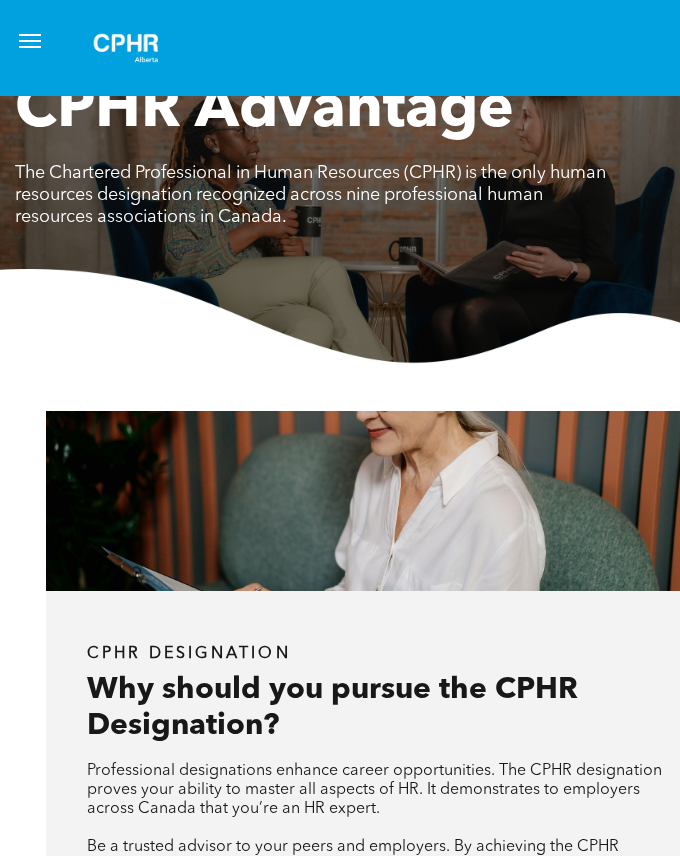 scroll, scrollTop: 0, scrollLeft: 0, axis: both 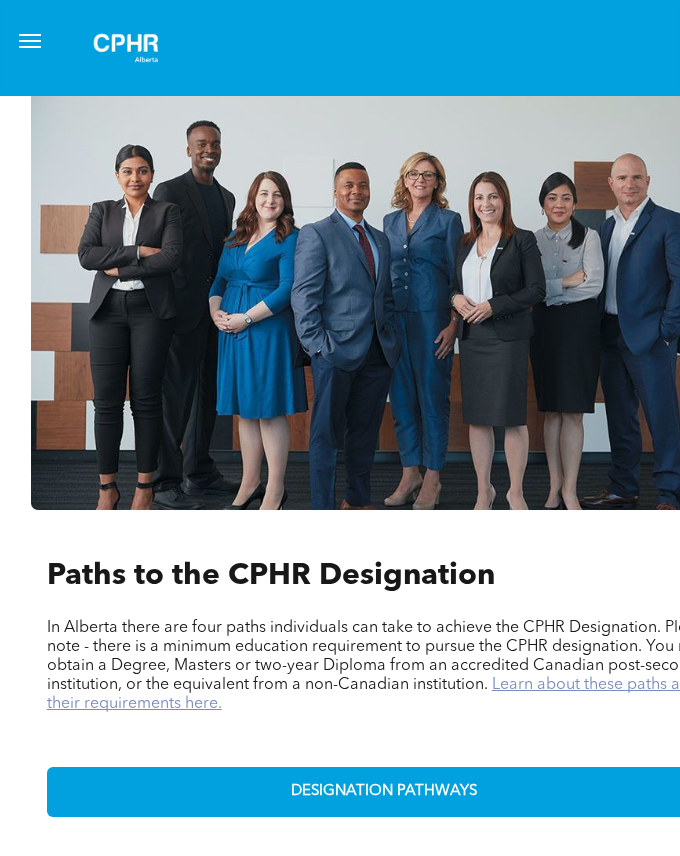 click on "Learn about these paths and their requirements here." at bounding box center [373, 694] 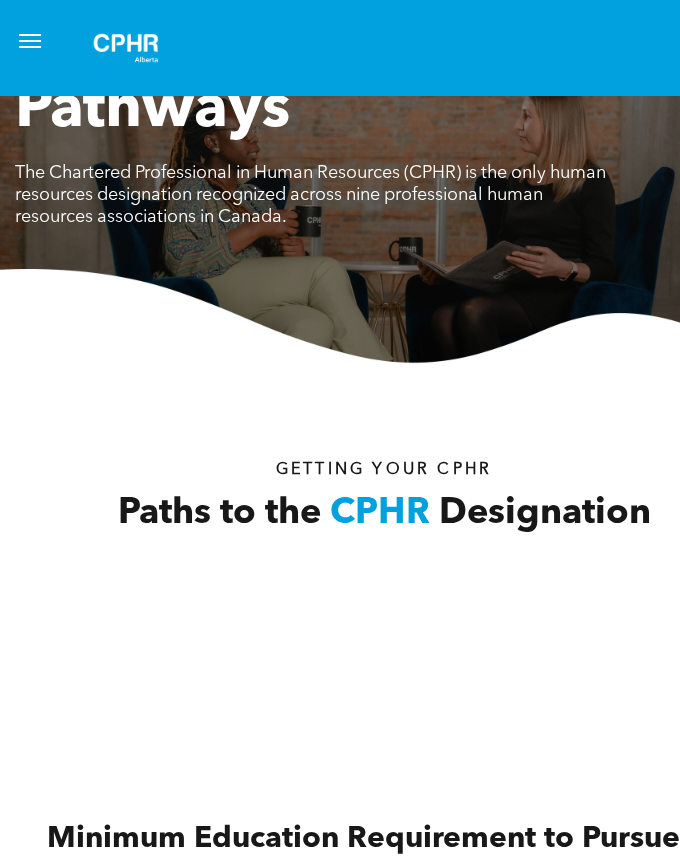 scroll, scrollTop: 0, scrollLeft: 0, axis: both 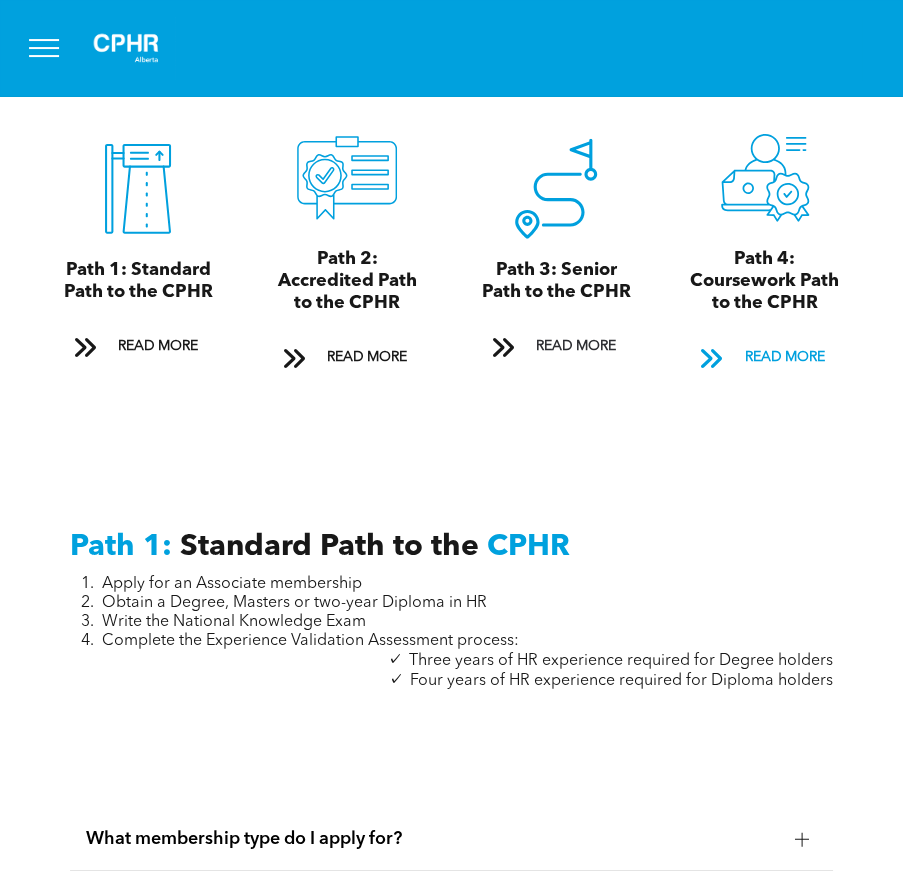 click on "READ MORE" at bounding box center (785, 357) 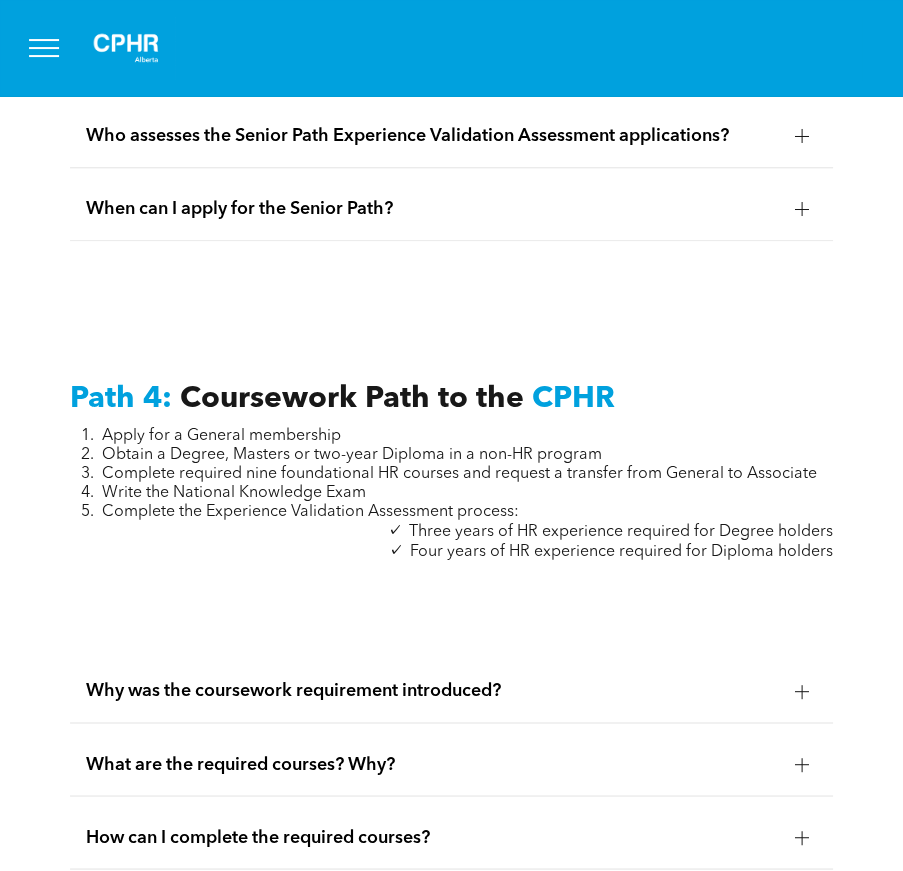 scroll, scrollTop: 6294, scrollLeft: 0, axis: vertical 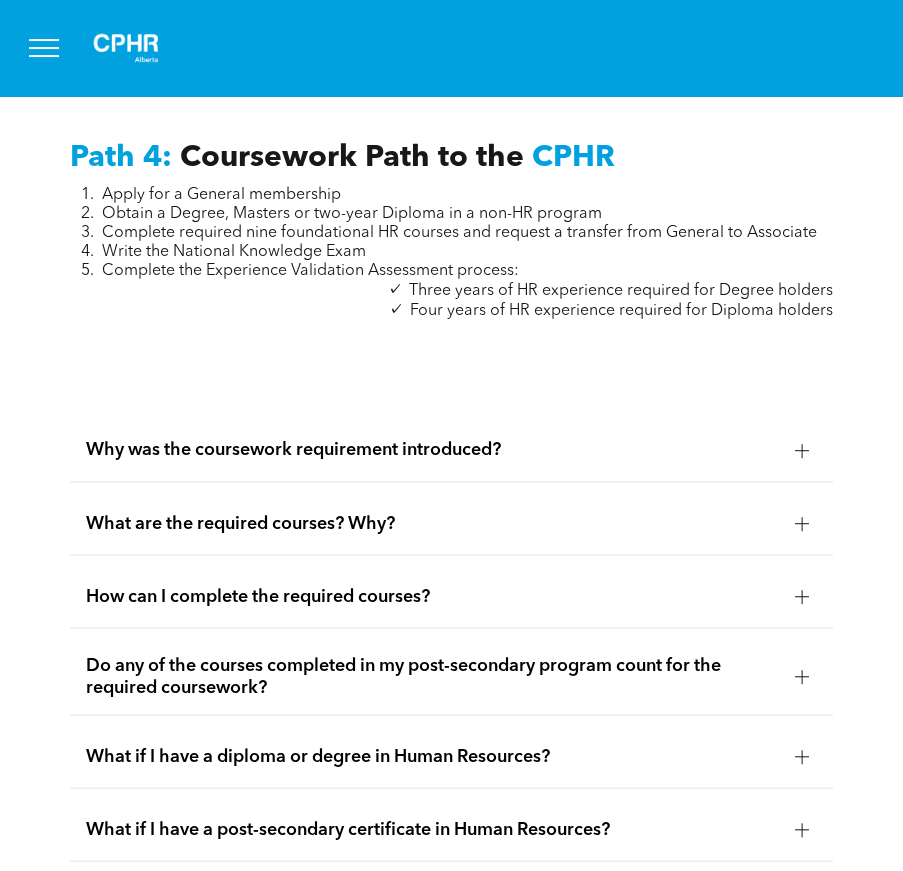click at bounding box center (802, 450) 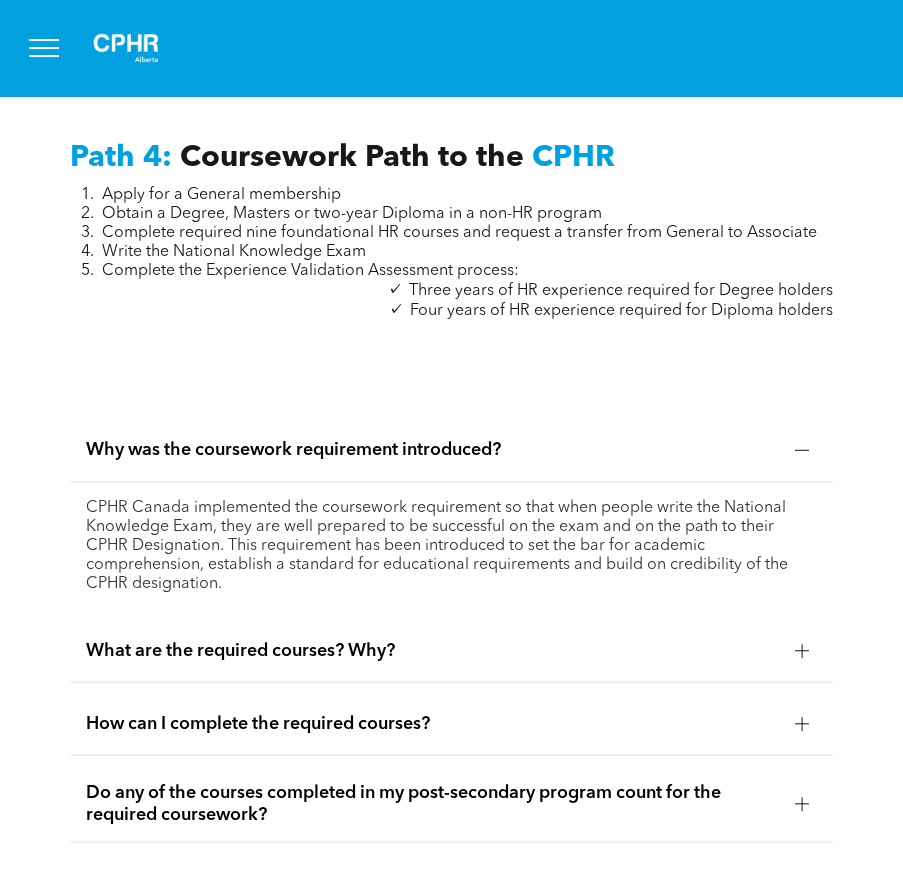 click at bounding box center (802, 650) 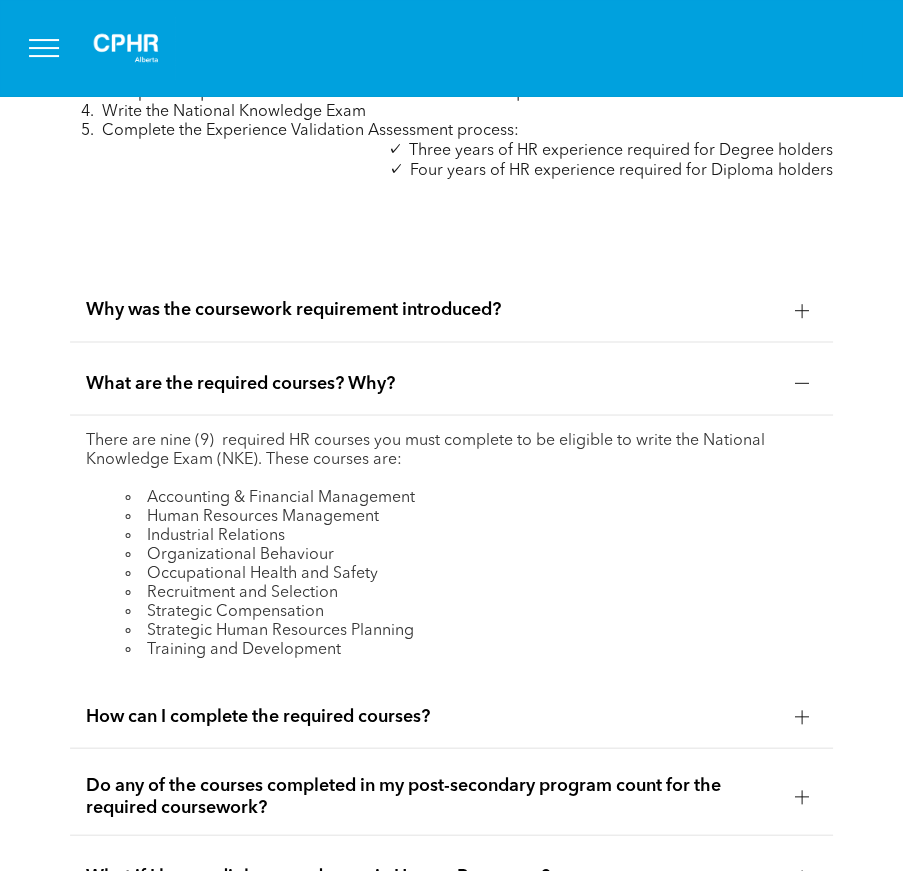 scroll, scrollTop: 6428, scrollLeft: 0, axis: vertical 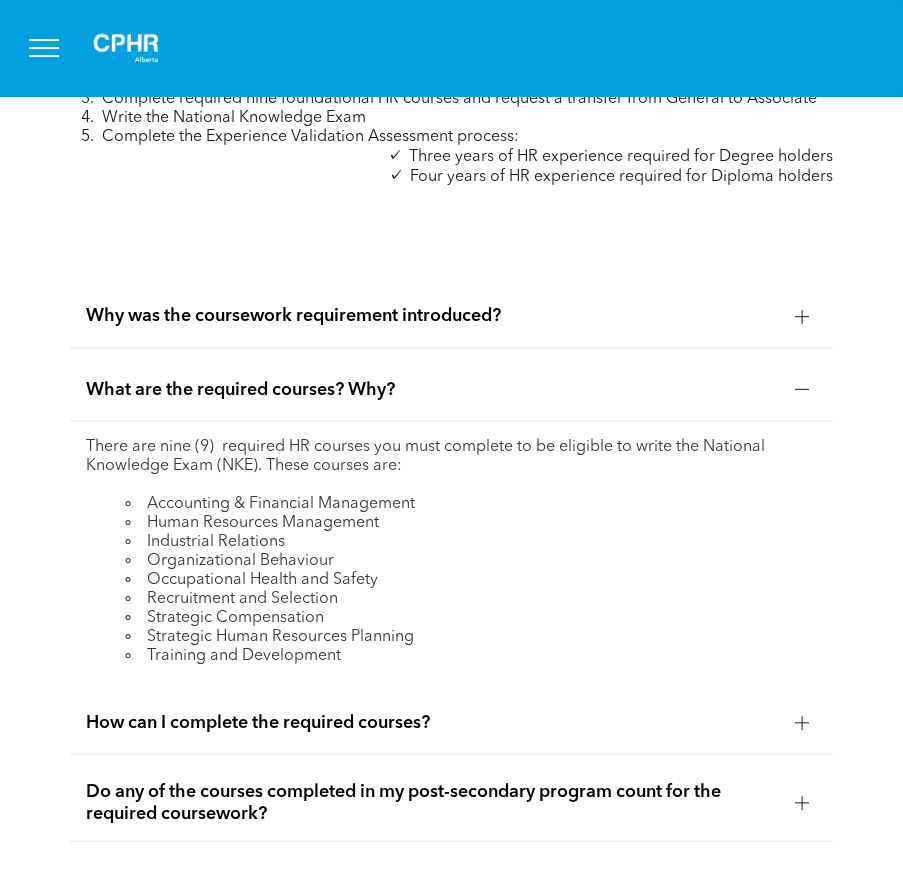 click at bounding box center [802, 722] 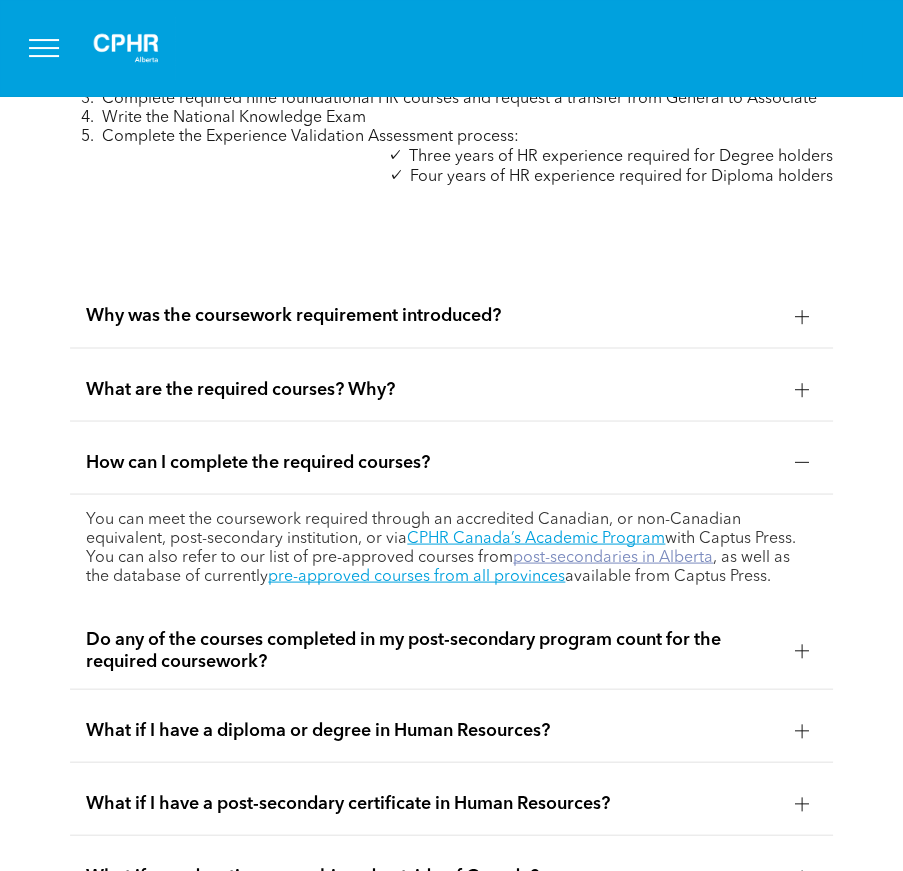 click on "post-secondaries in Alberta" at bounding box center [613, 557] 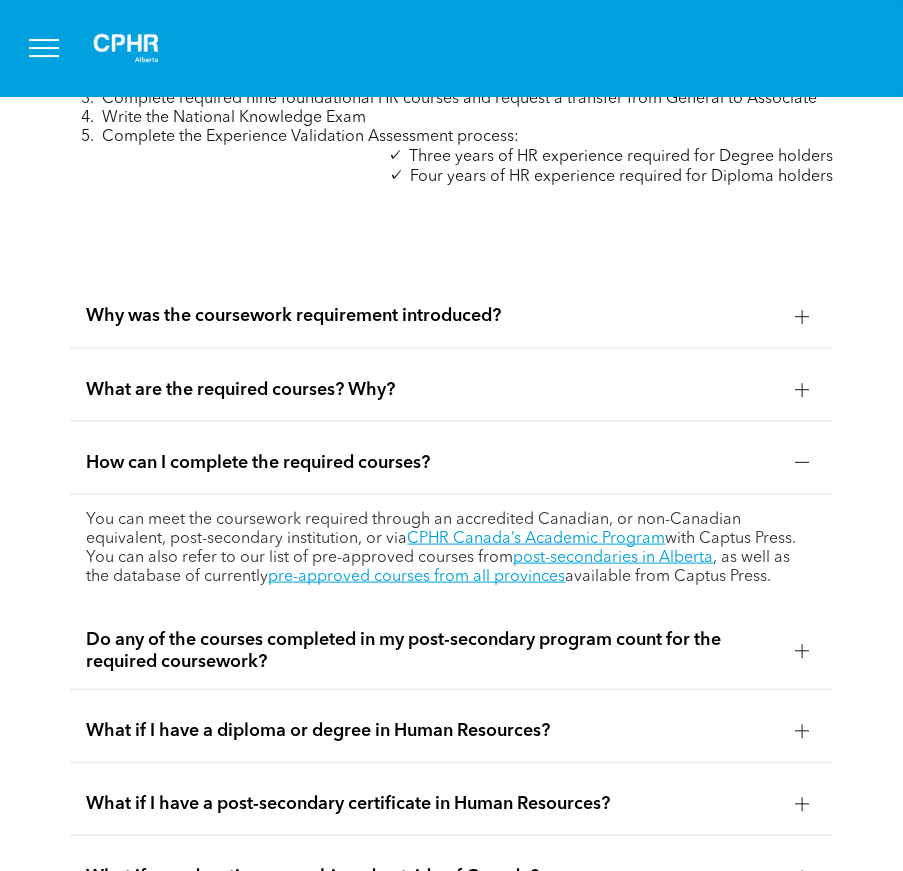 click at bounding box center [802, 650] 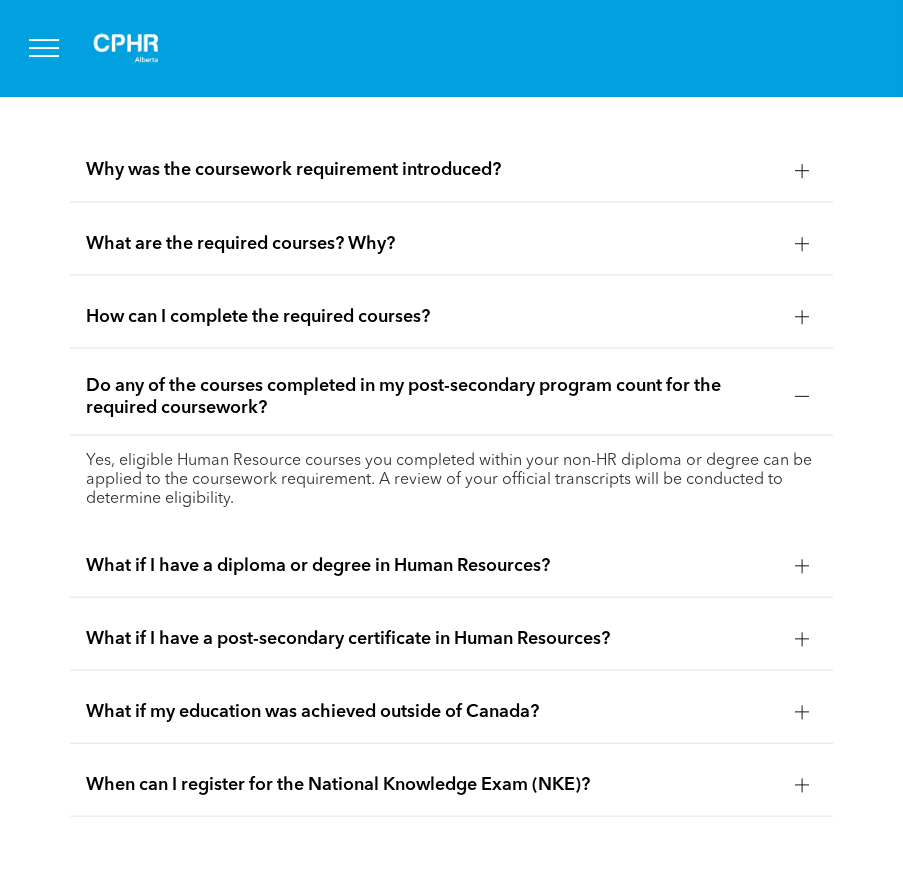scroll, scrollTop: 6577, scrollLeft: 0, axis: vertical 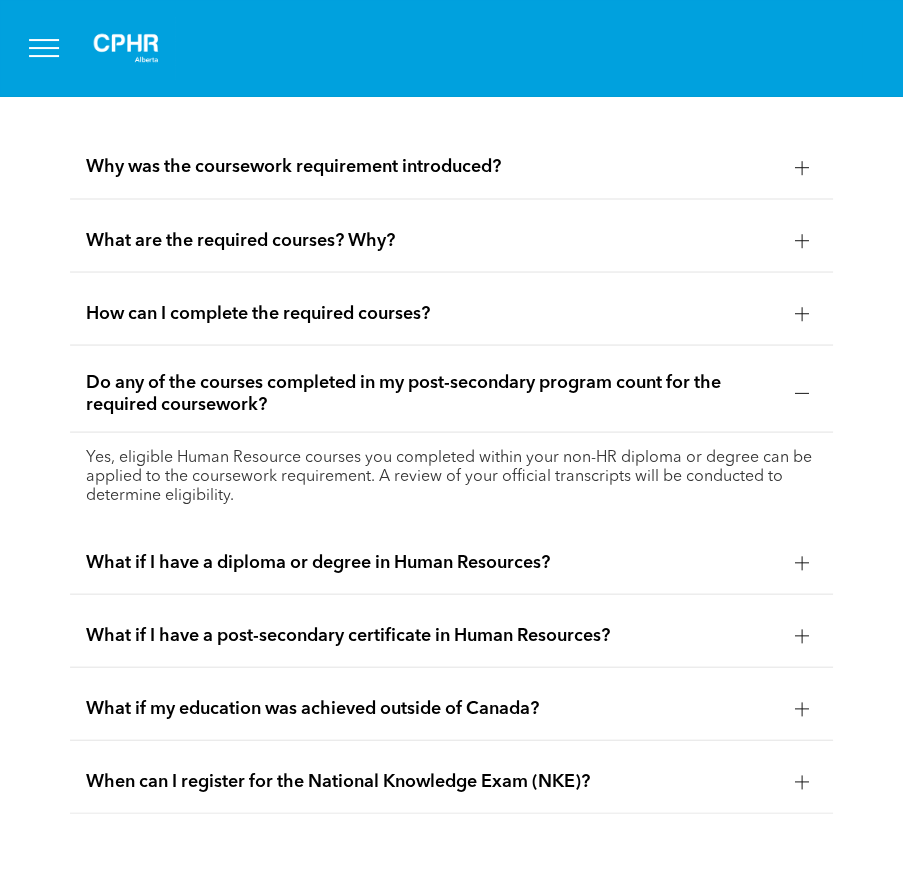 click on "What if I have a diploma or degree in Human Resources?" at bounding box center [432, 562] 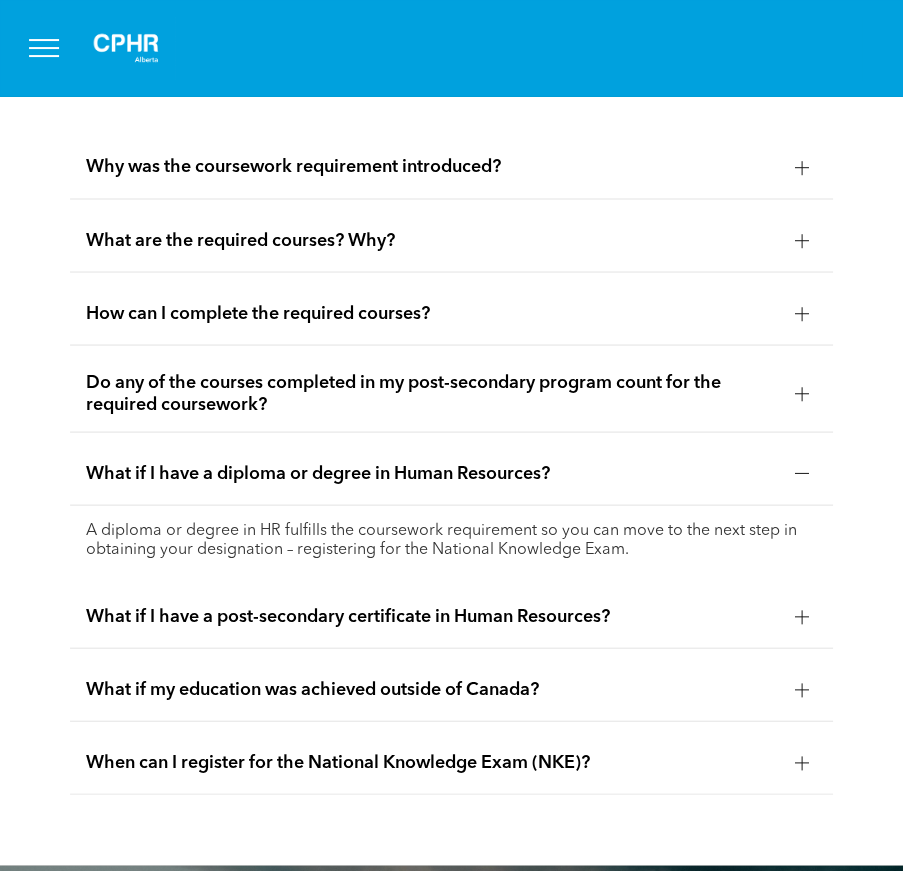click on "What if I have a post-secondary certificate in Human Resources?" at bounding box center [451, 616] 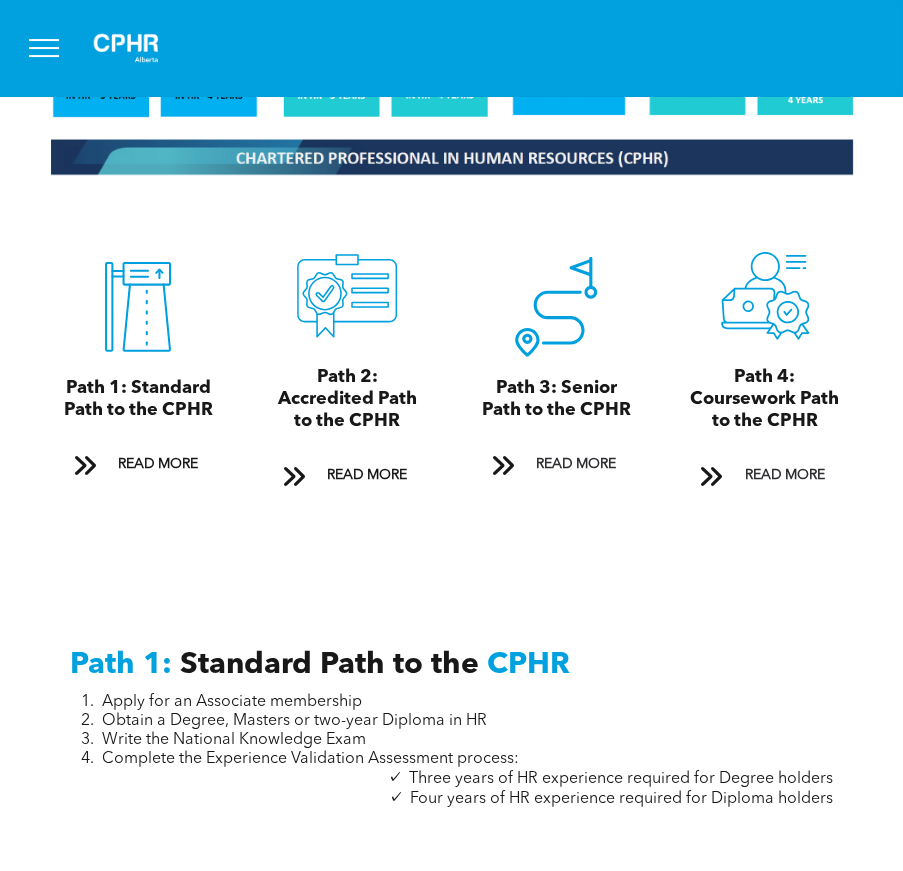 scroll, scrollTop: 1890, scrollLeft: 0, axis: vertical 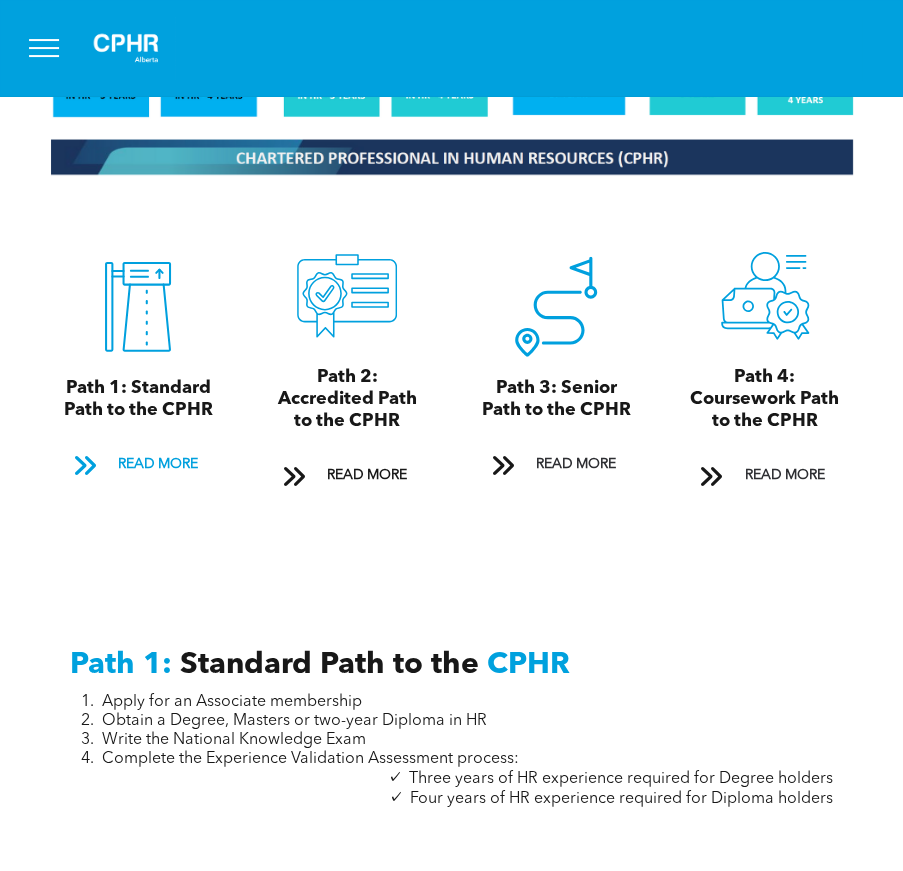 click at bounding box center (85, 467) 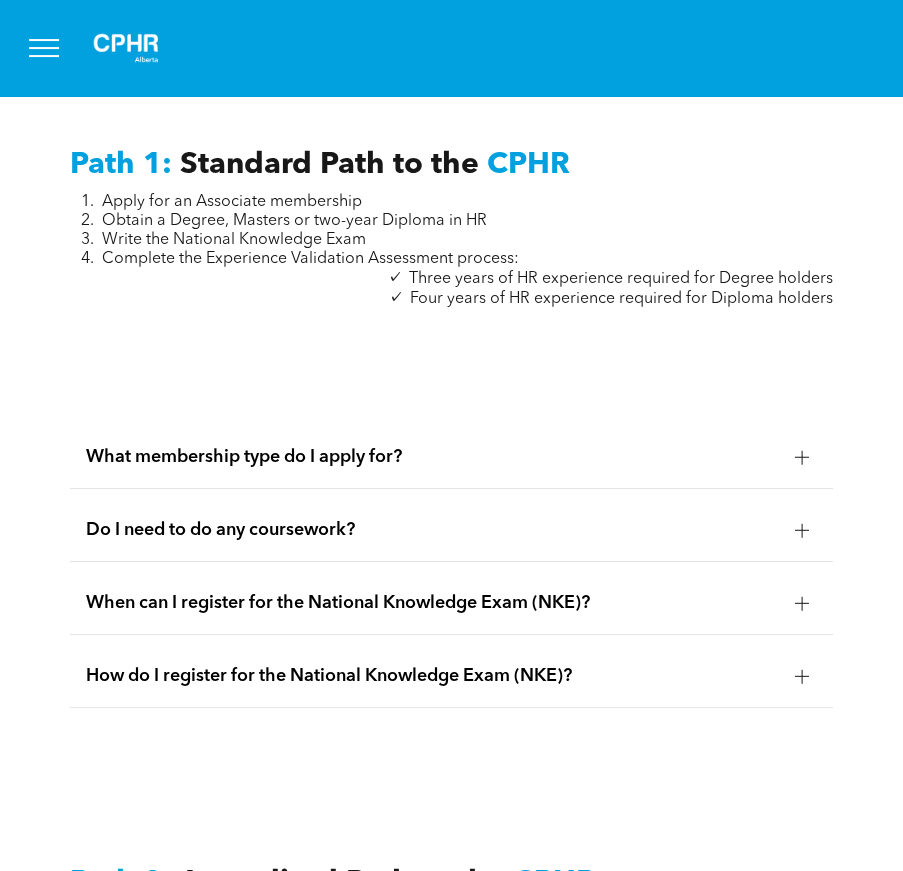 scroll, scrollTop: 2389, scrollLeft: 0, axis: vertical 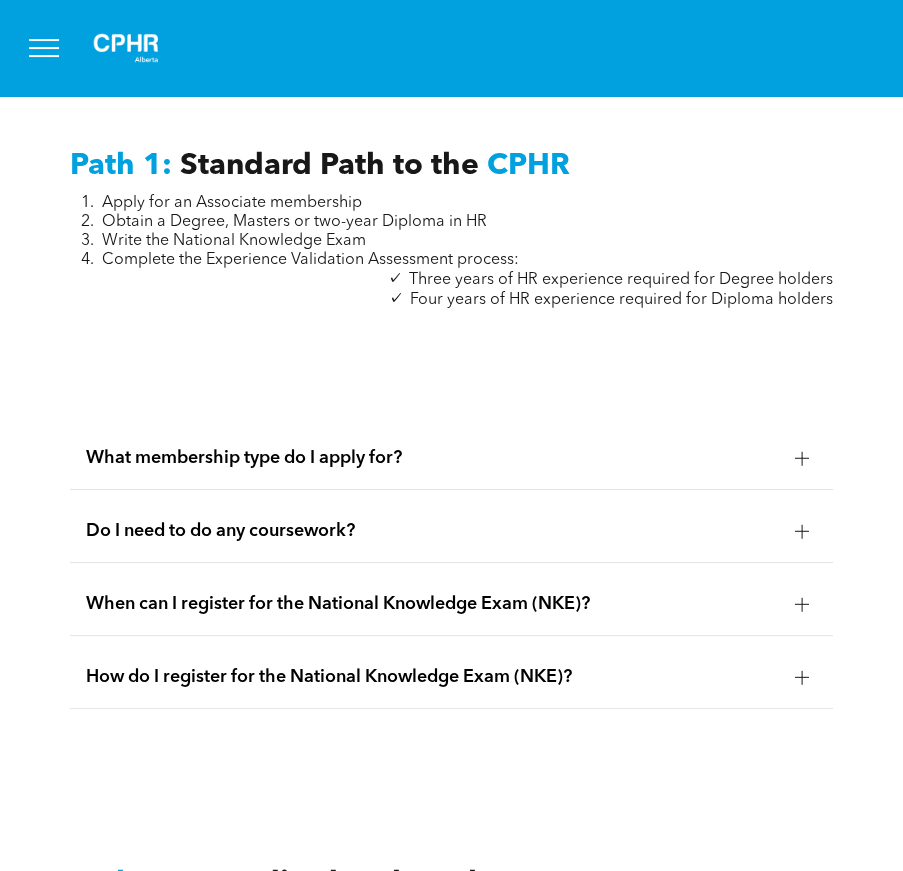click on "What membership type do I apply for?" at bounding box center [451, 458] 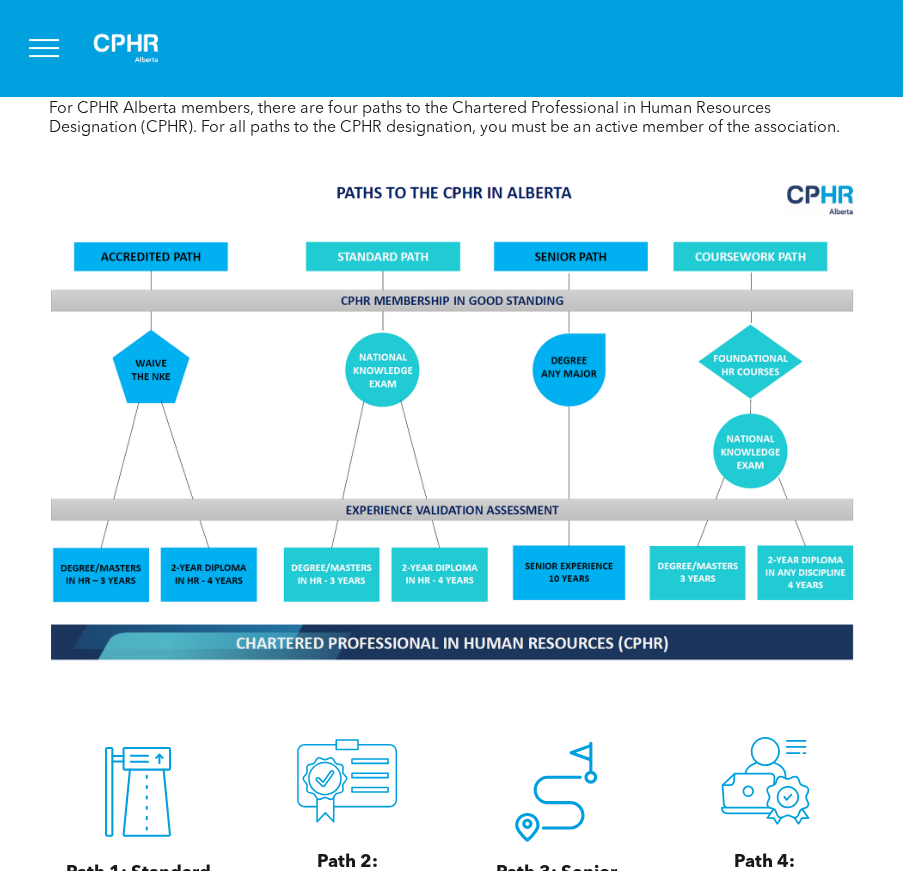 scroll, scrollTop: 1402, scrollLeft: 0, axis: vertical 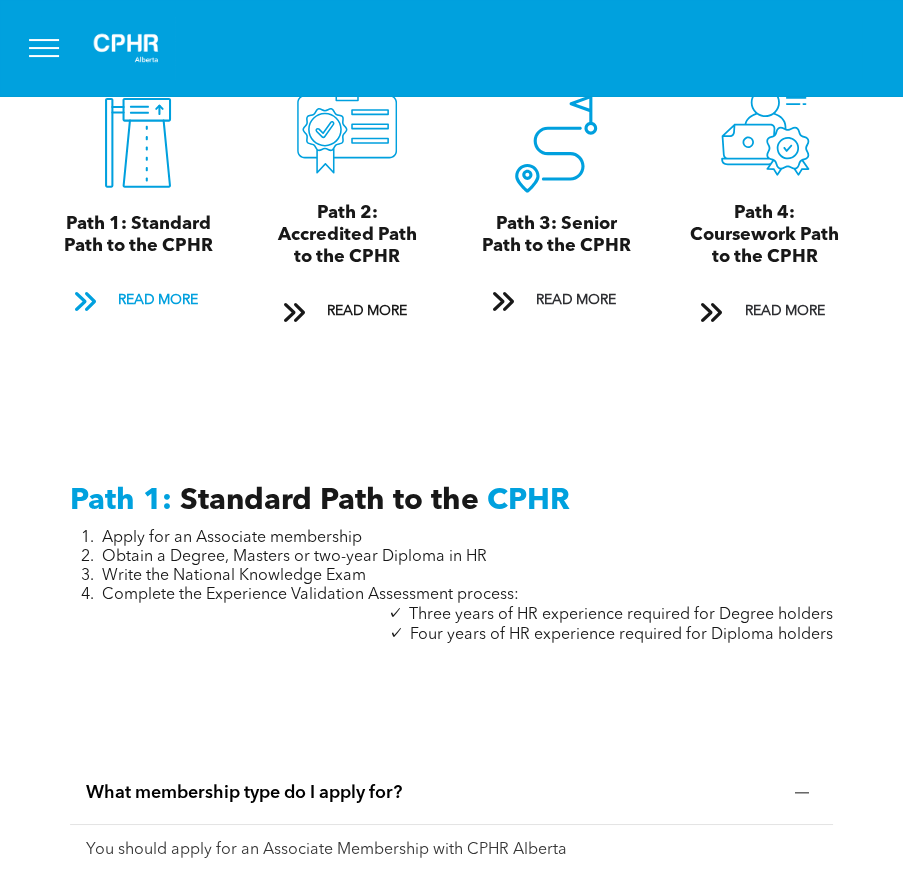 click on "READ MORE" at bounding box center (158, 300) 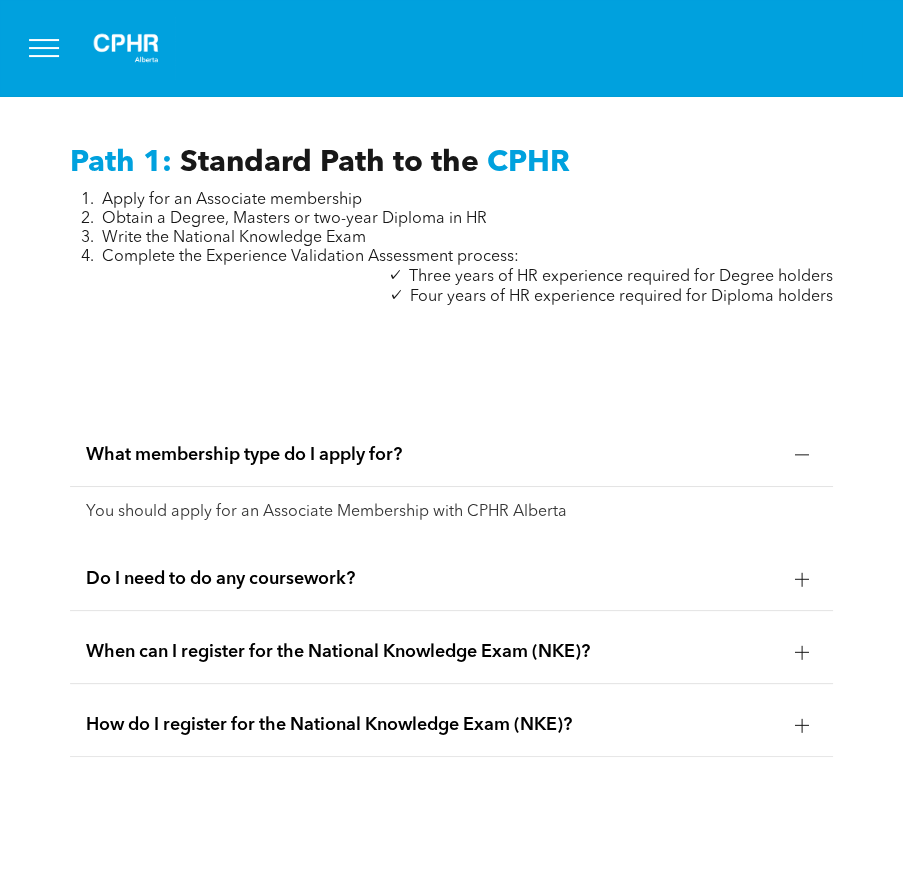scroll, scrollTop: 2395, scrollLeft: 0, axis: vertical 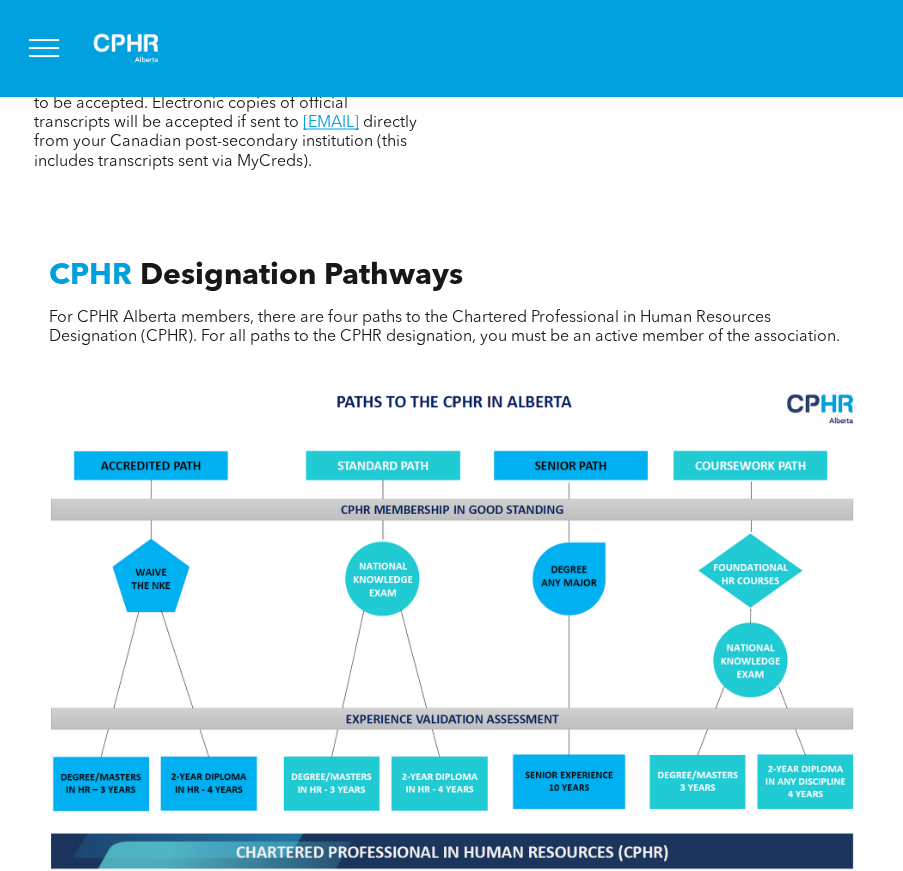 click at bounding box center [451, 629] 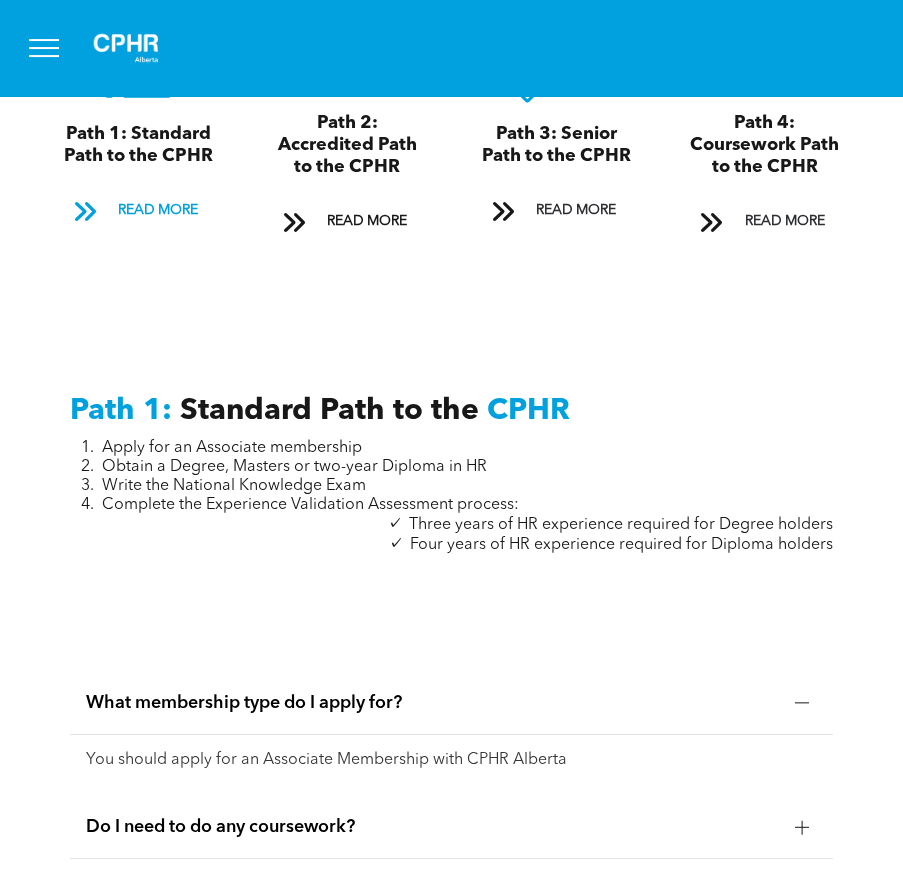 click on "READ MORE" at bounding box center (158, 210) 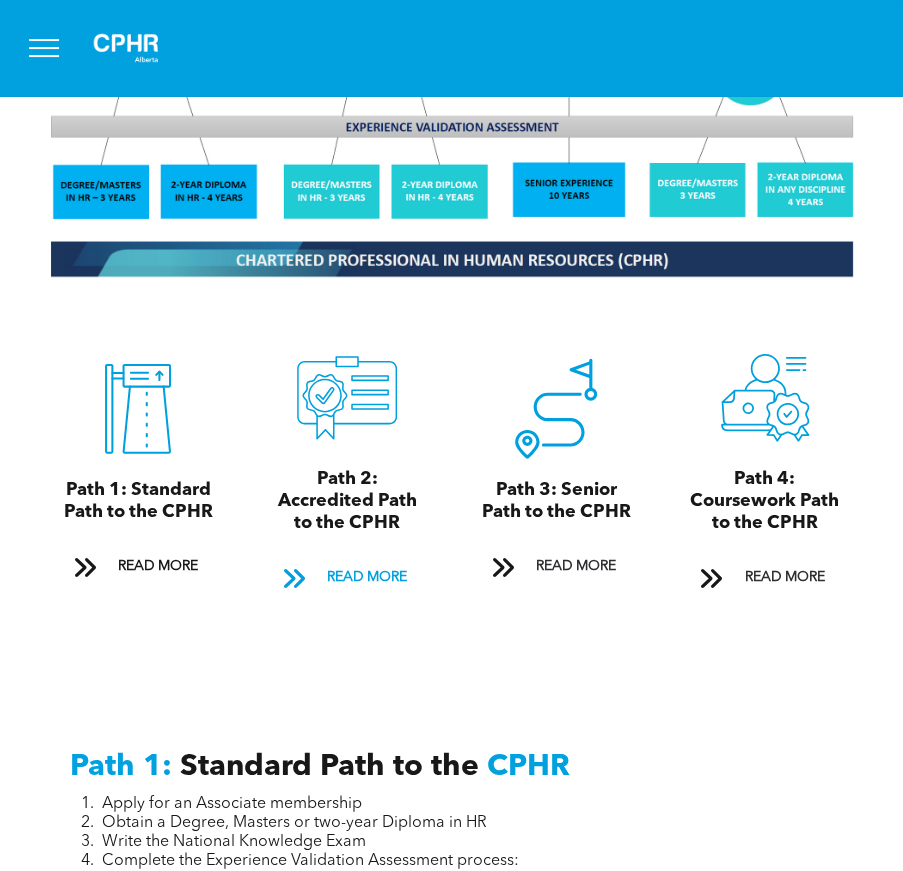 scroll, scrollTop: 1771, scrollLeft: 0, axis: vertical 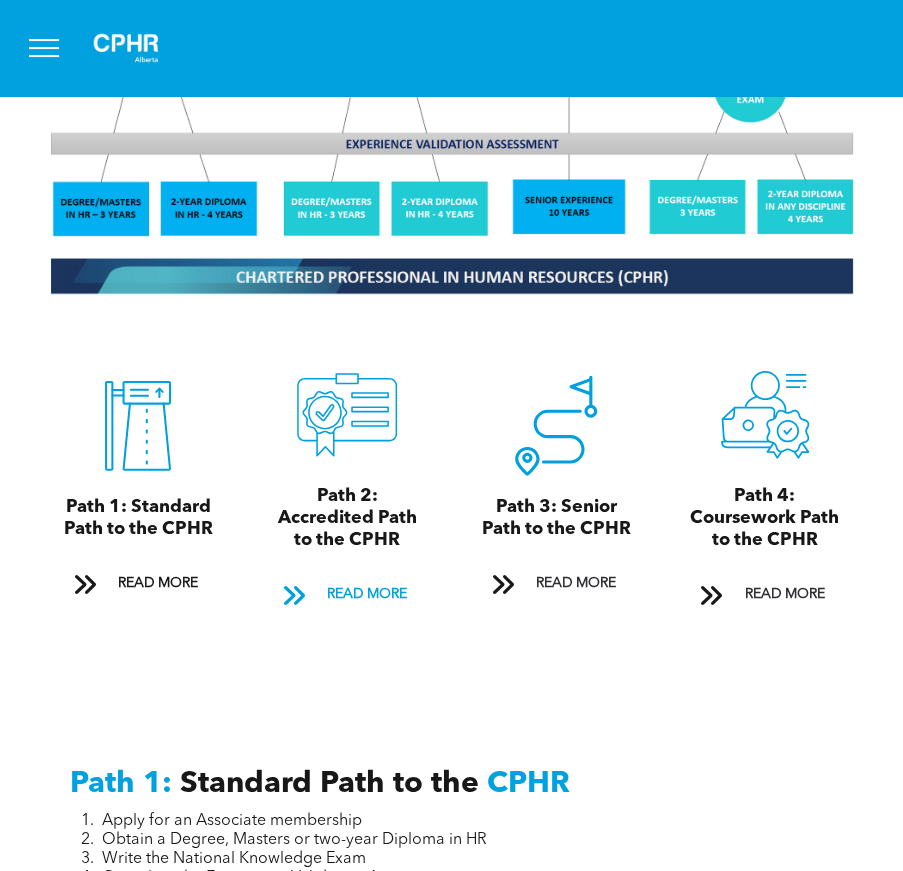 click on "READ MORE" at bounding box center (367, 594) 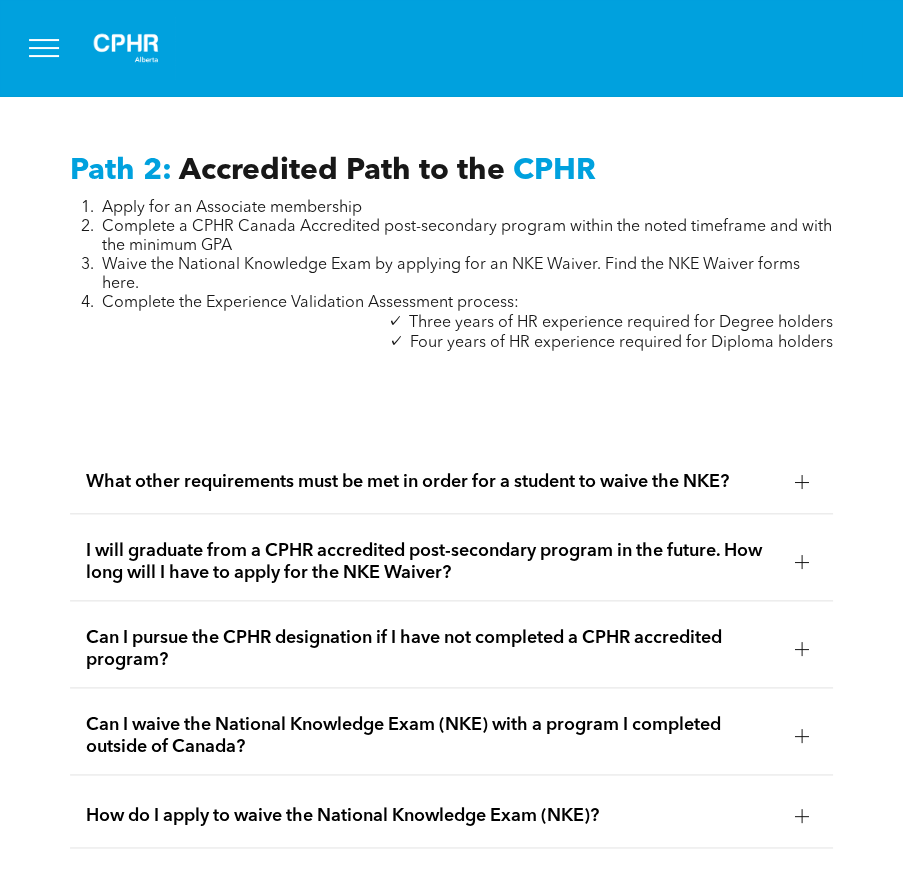 scroll, scrollTop: 3150, scrollLeft: 0, axis: vertical 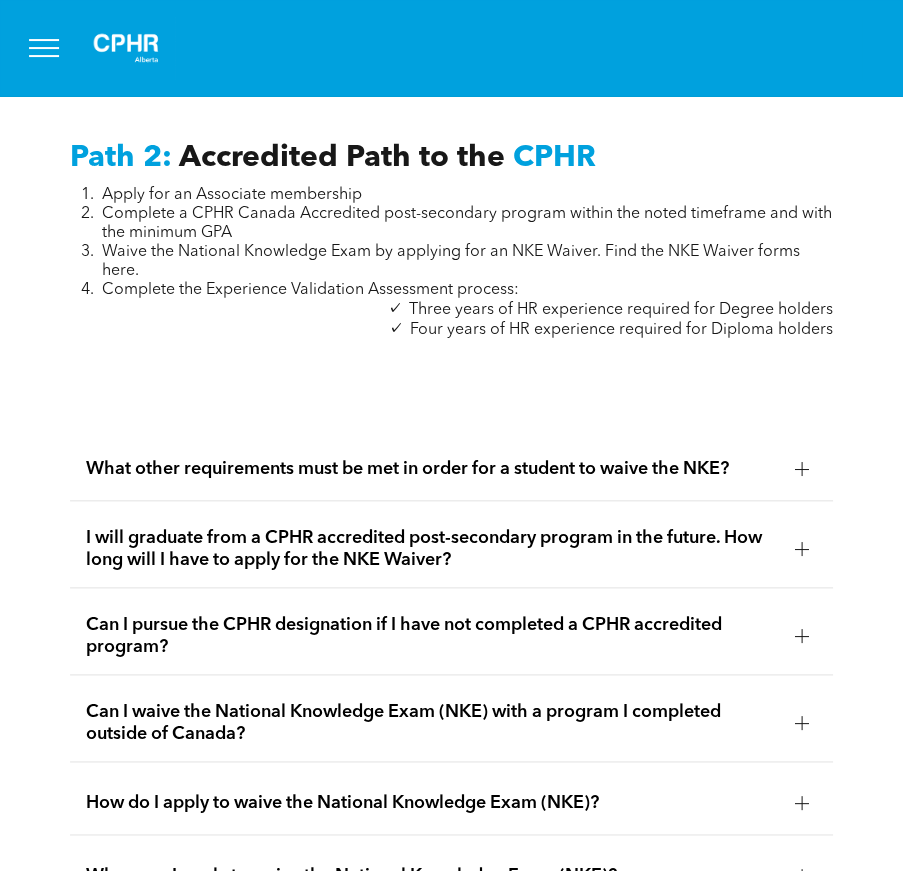 click at bounding box center (801, 469) 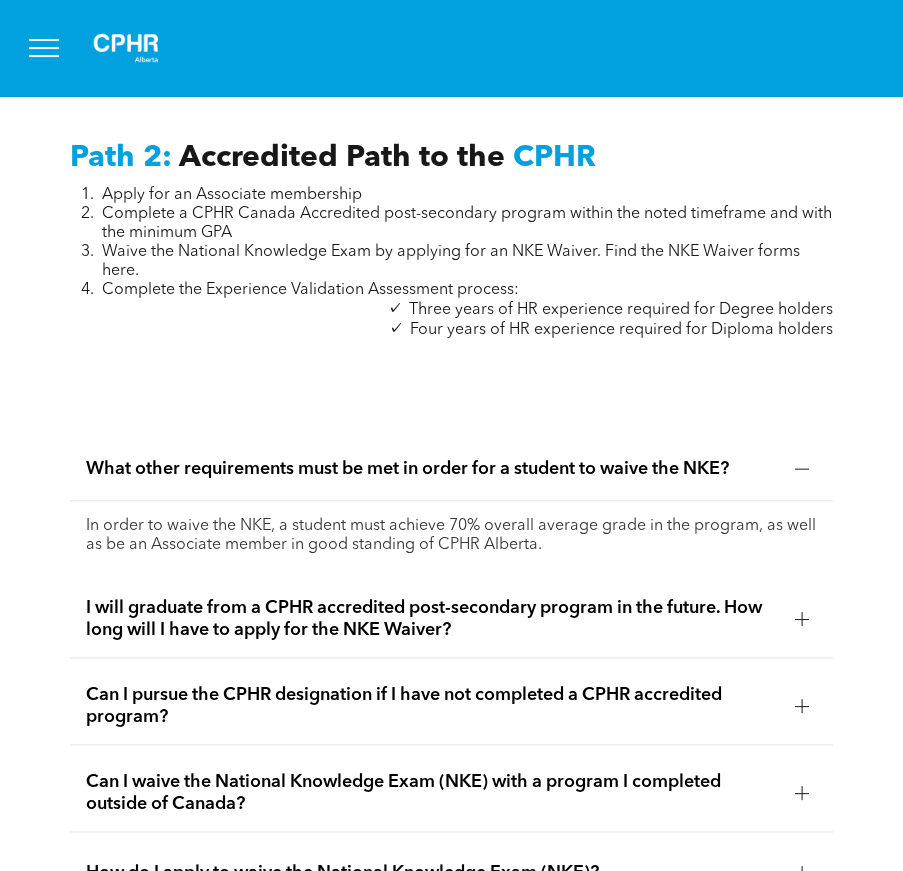 click at bounding box center (802, 619) 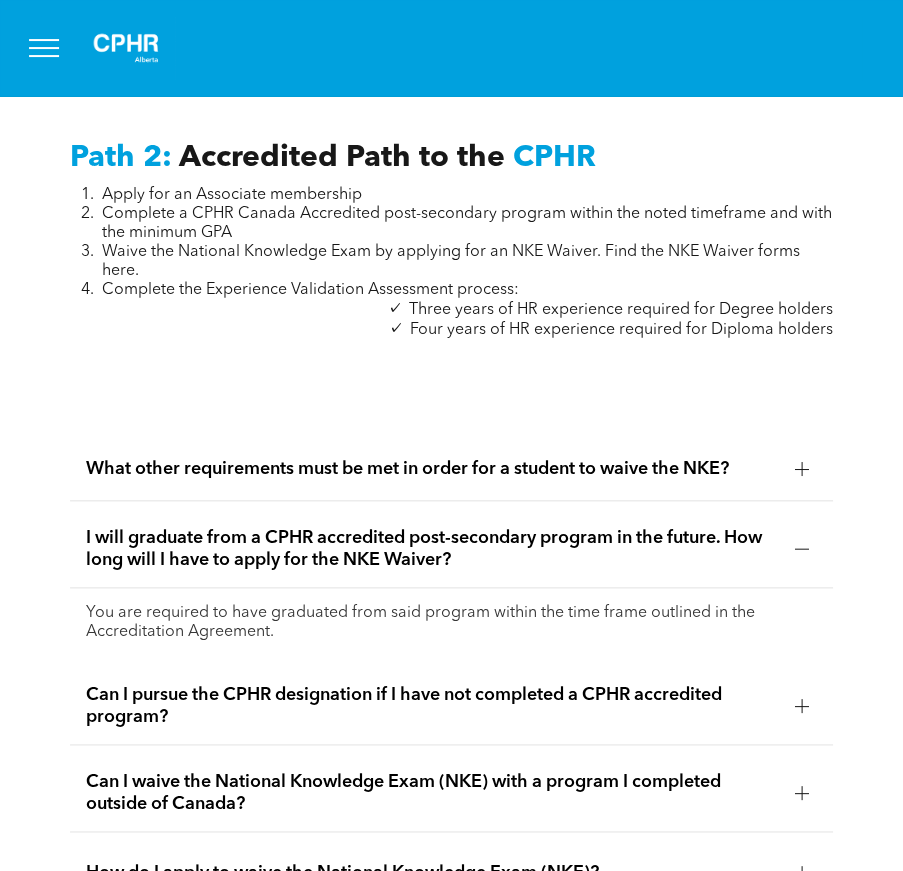 click at bounding box center [802, 705] 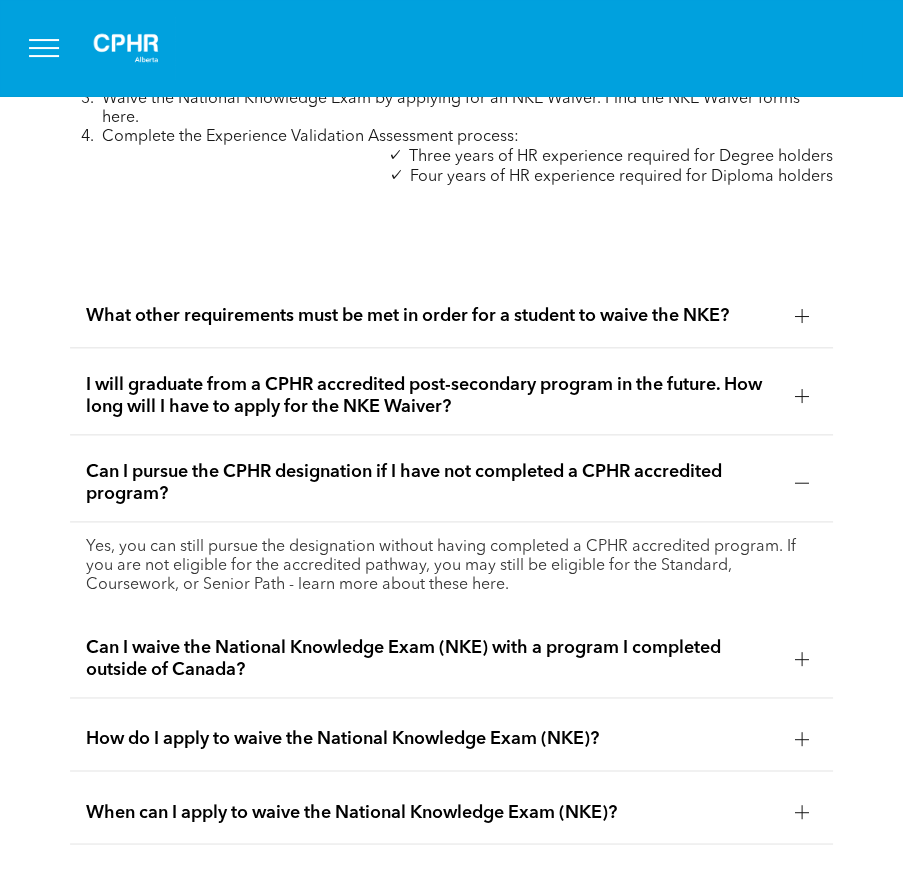 scroll, scrollTop: 3322, scrollLeft: 0, axis: vertical 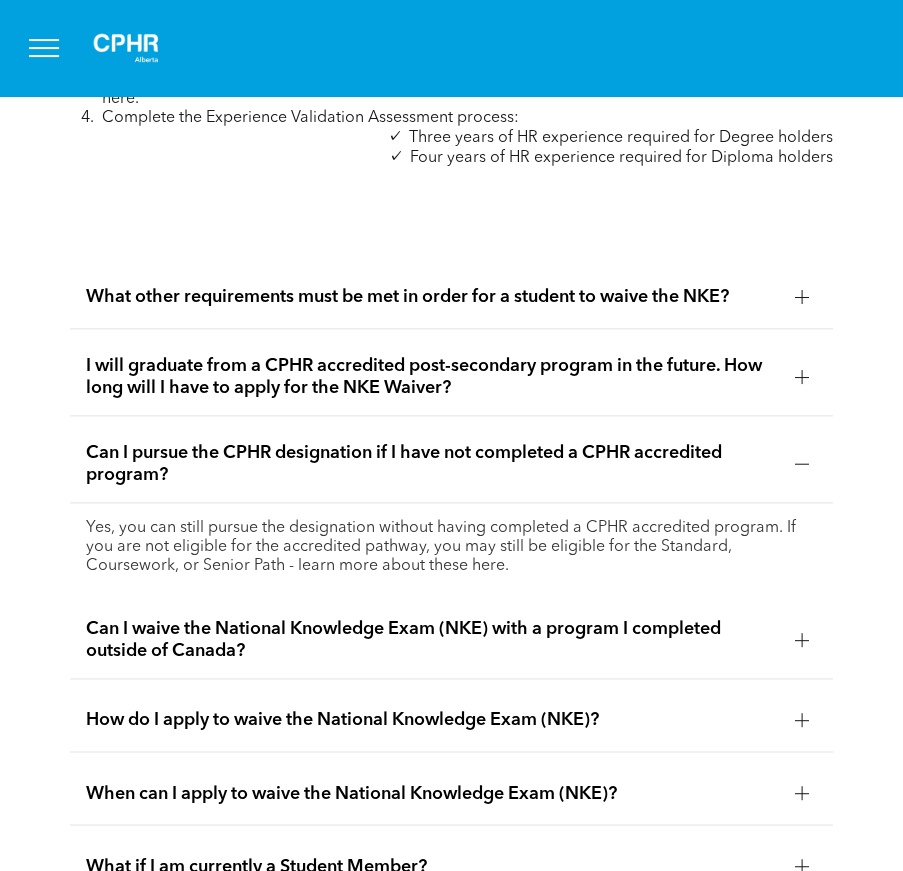 click at bounding box center [802, 640] 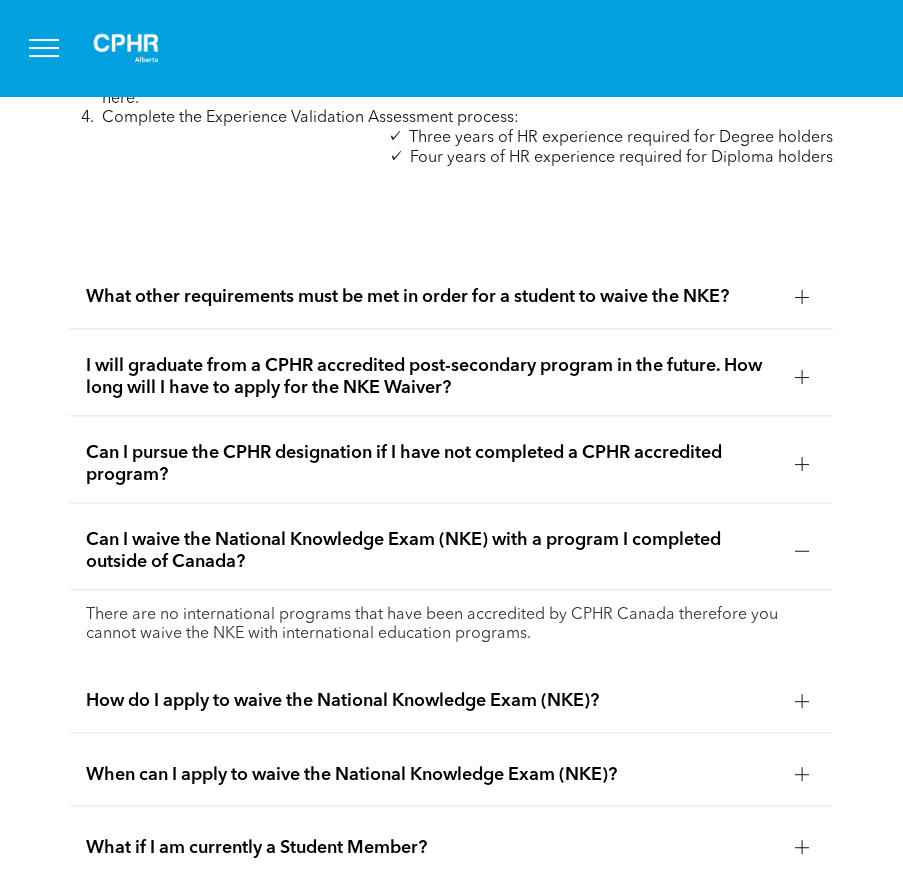 click at bounding box center (802, 701) 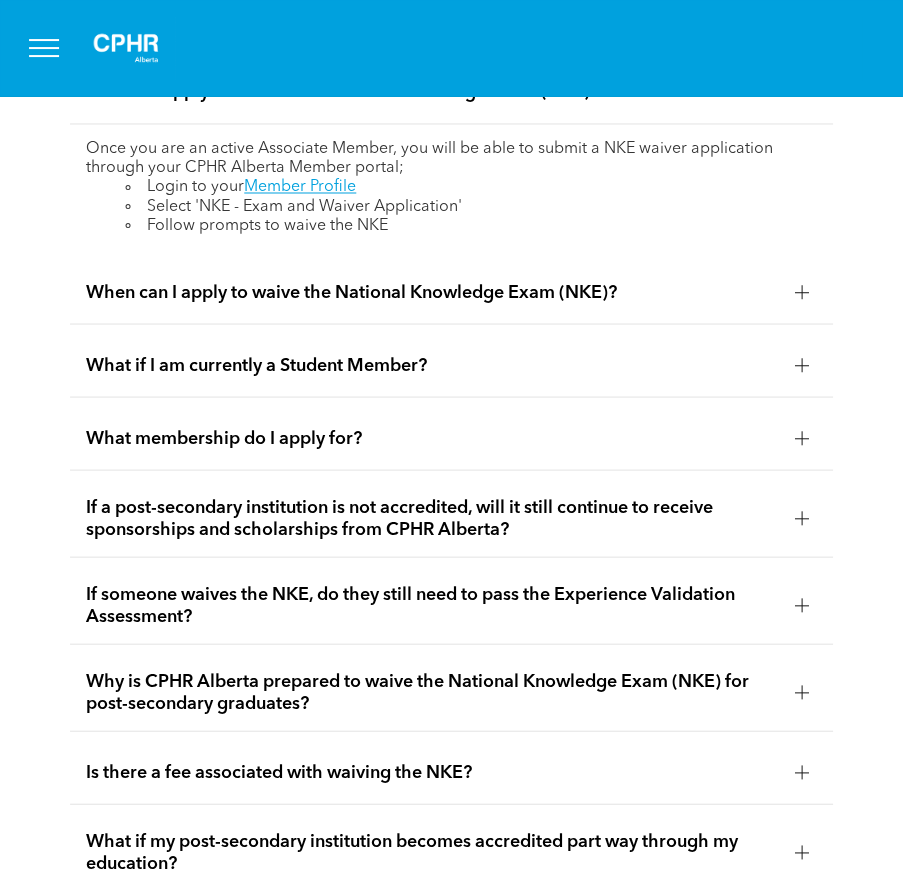 scroll, scrollTop: 3856, scrollLeft: 0, axis: vertical 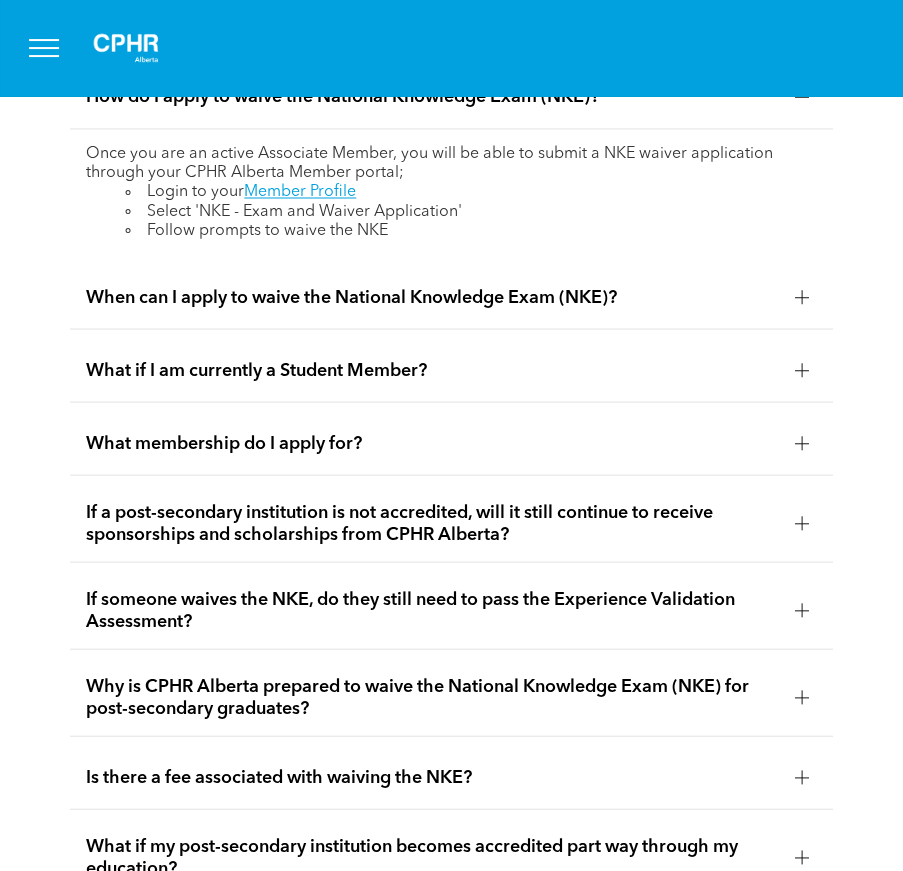 click on "Why is CPHR Alberta prepared to waive the National Knowledge Exam (NKE) for post-secondary graduates?" at bounding box center (432, 697) 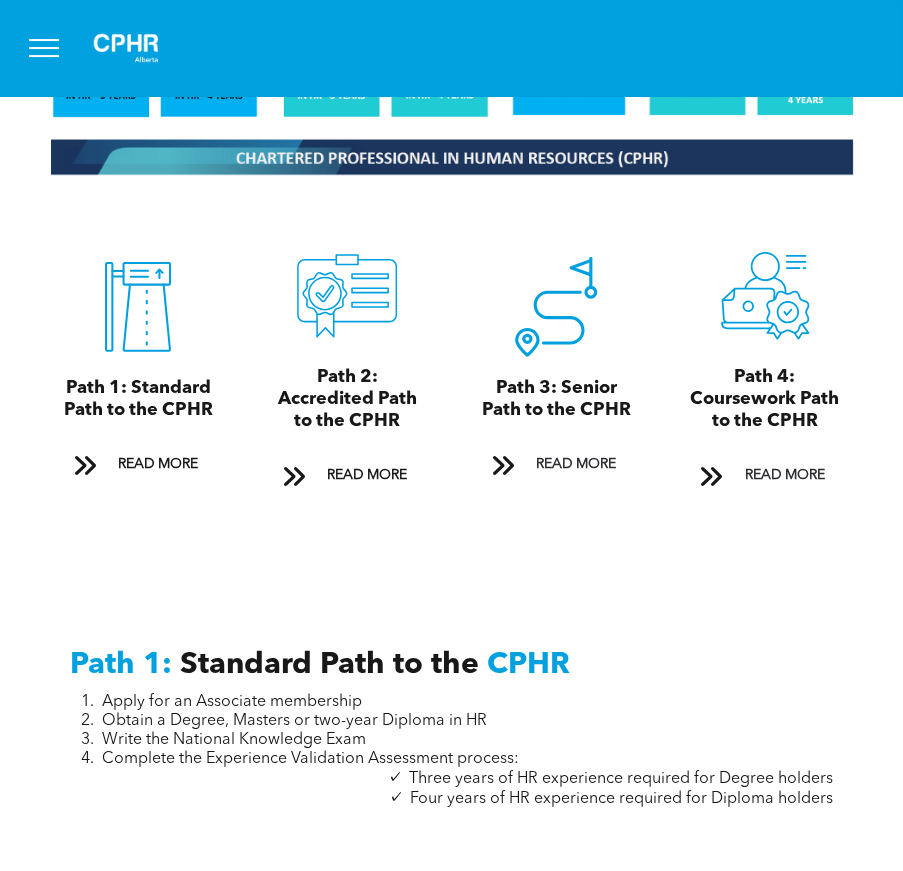 scroll, scrollTop: 1893, scrollLeft: 0, axis: vertical 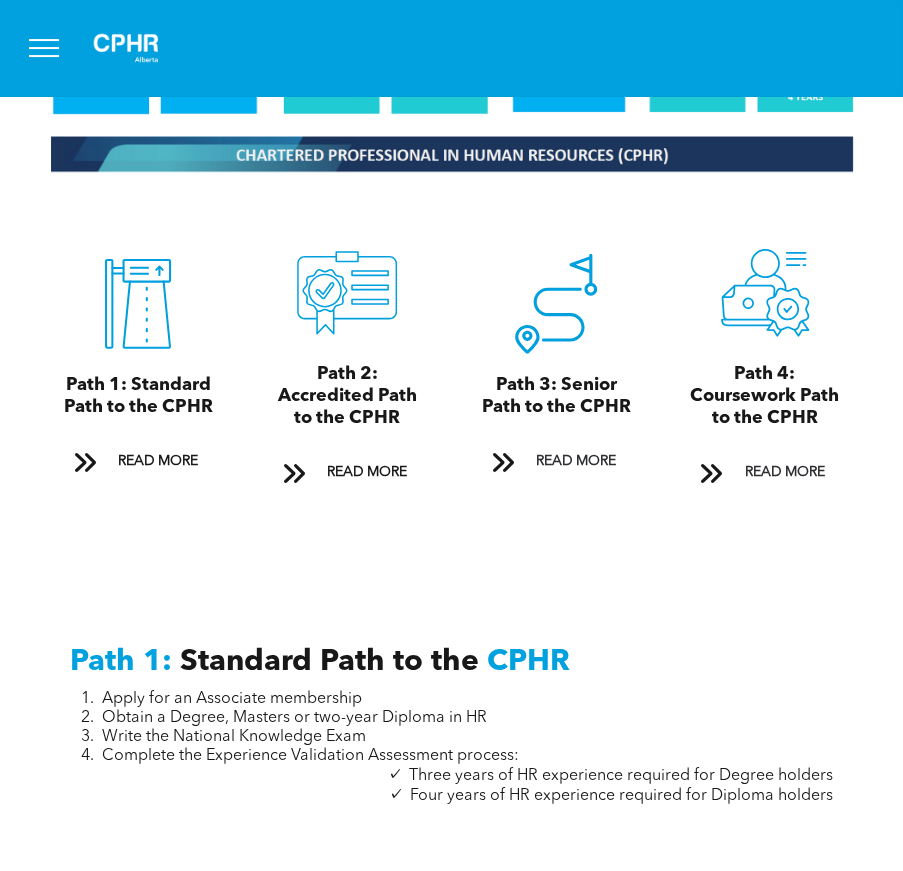 click on "A black and white icon of a road with a pin on it.
Path 3: Senior Path to the CPHR
READ MORE" at bounding box center [555, 367] 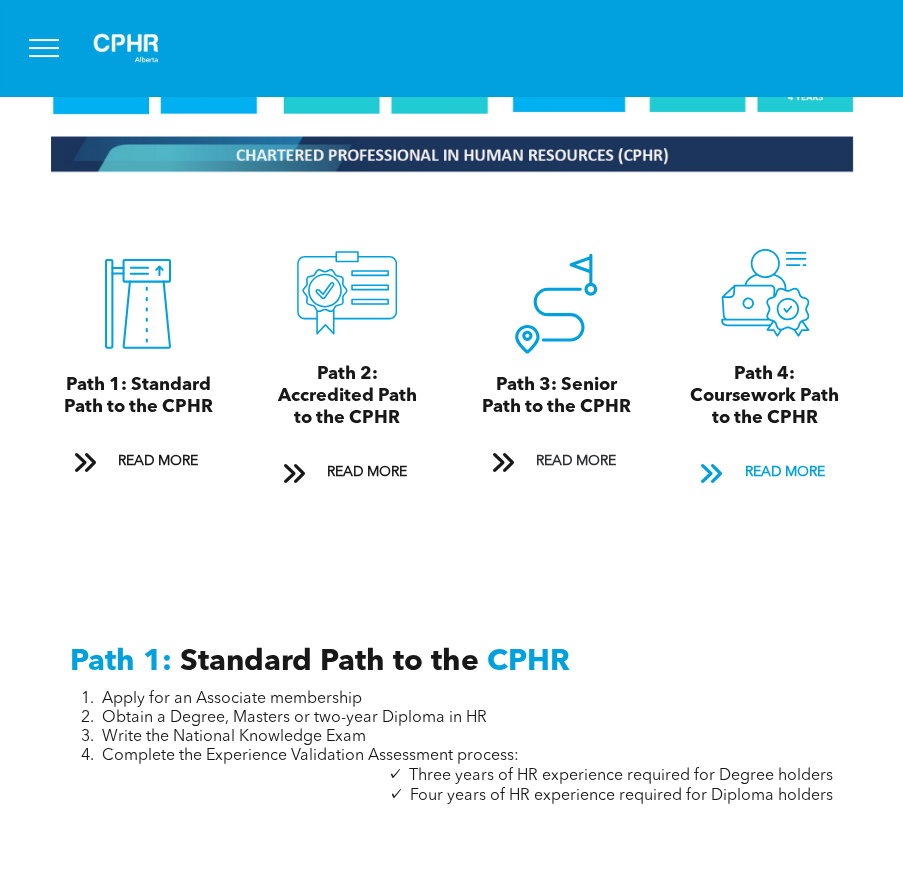 click on "READ MORE" at bounding box center [785, 472] 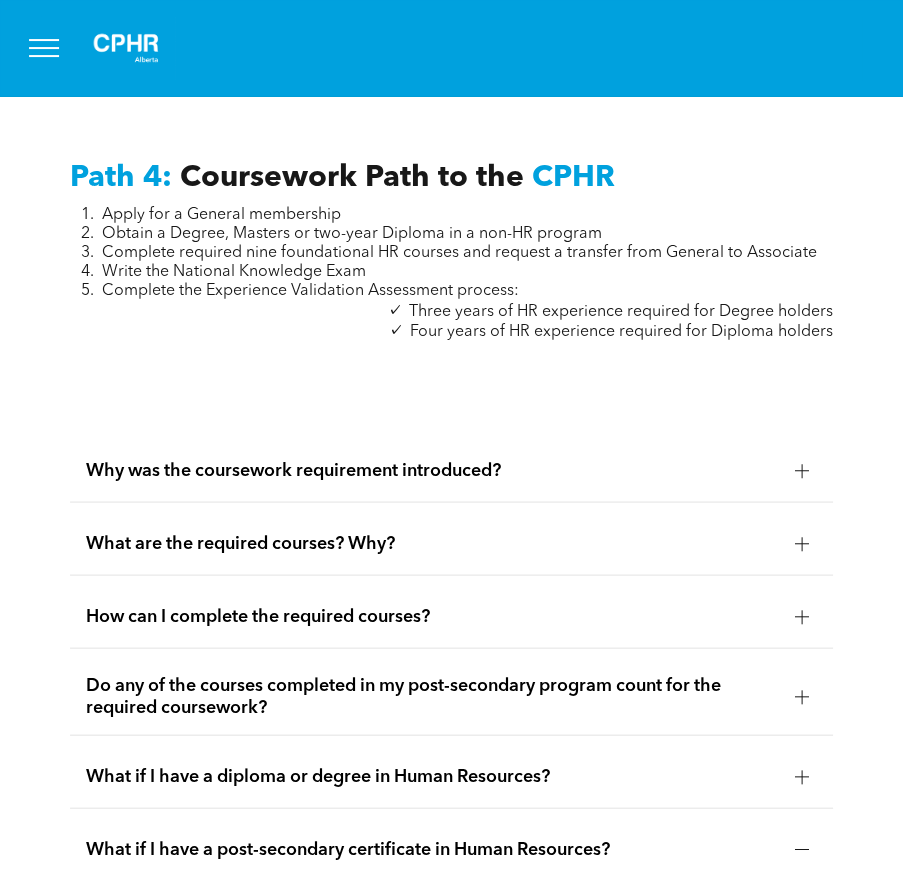 scroll, scrollTop: 6475, scrollLeft: 0, axis: vertical 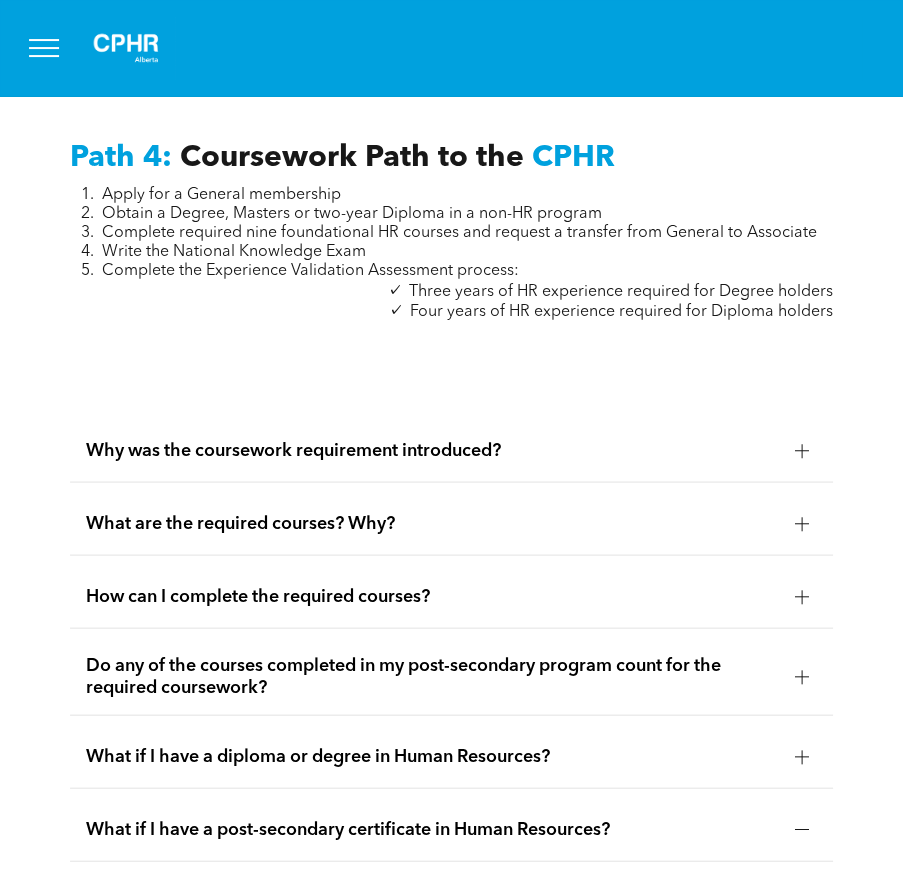 click on "Why was the coursework requirement introduced?" at bounding box center [432, 450] 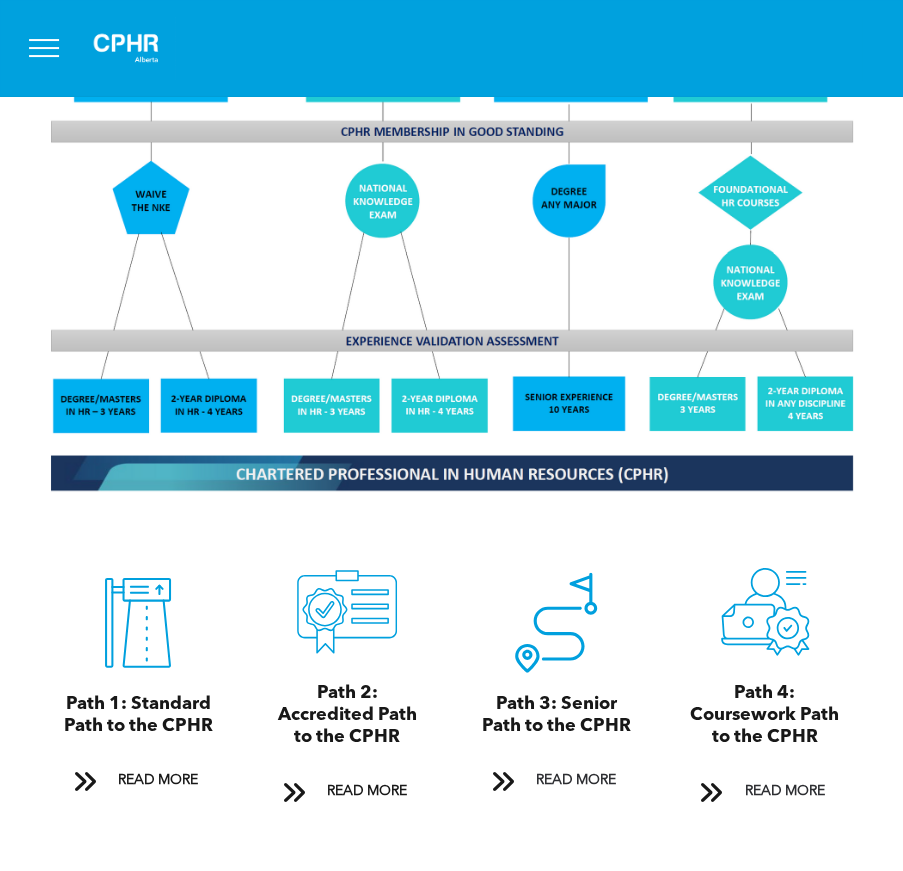 scroll, scrollTop: 1586, scrollLeft: 0, axis: vertical 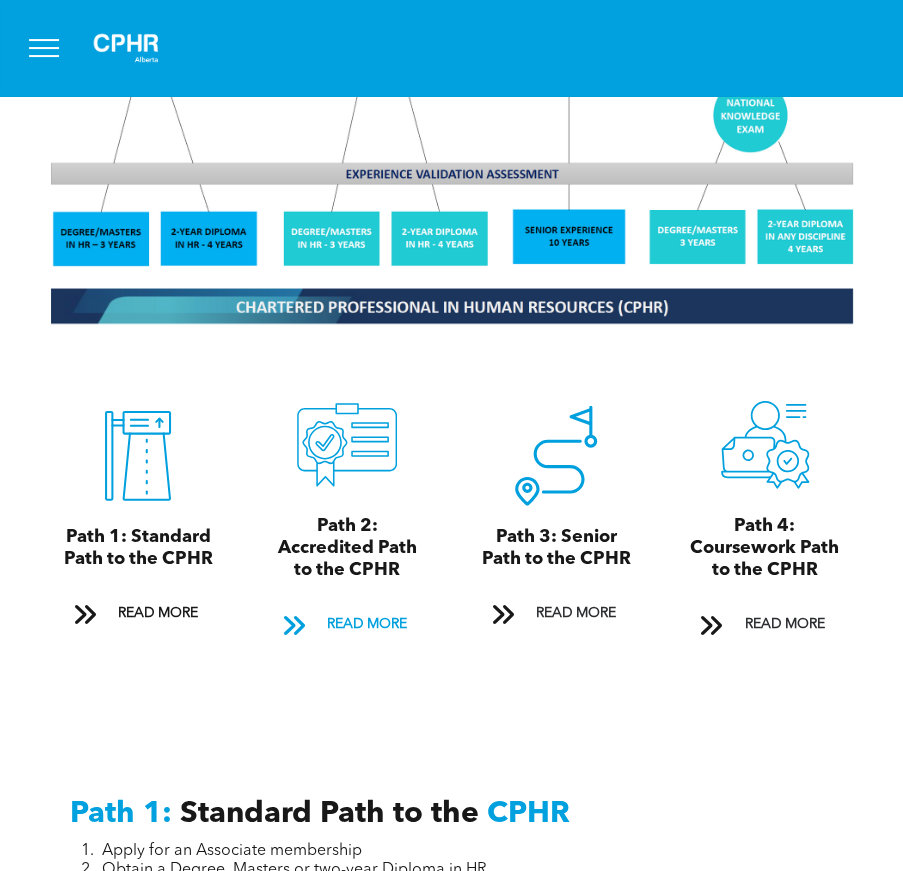 click at bounding box center [294, 625] 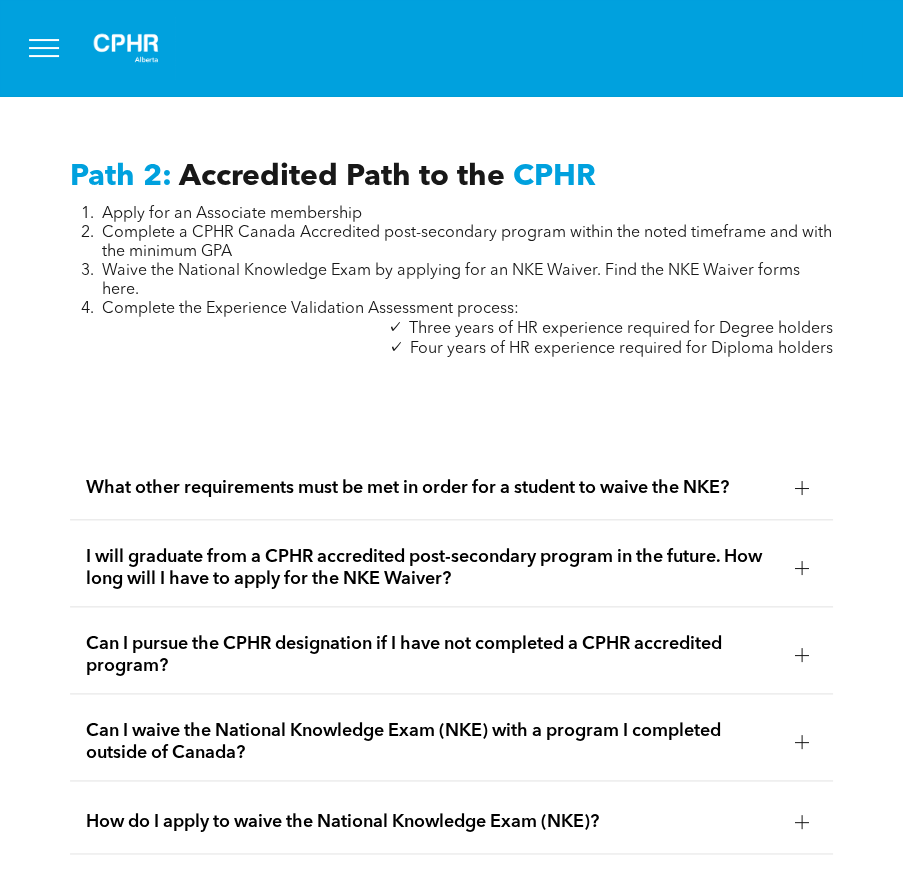 scroll, scrollTop: 3133, scrollLeft: 0, axis: vertical 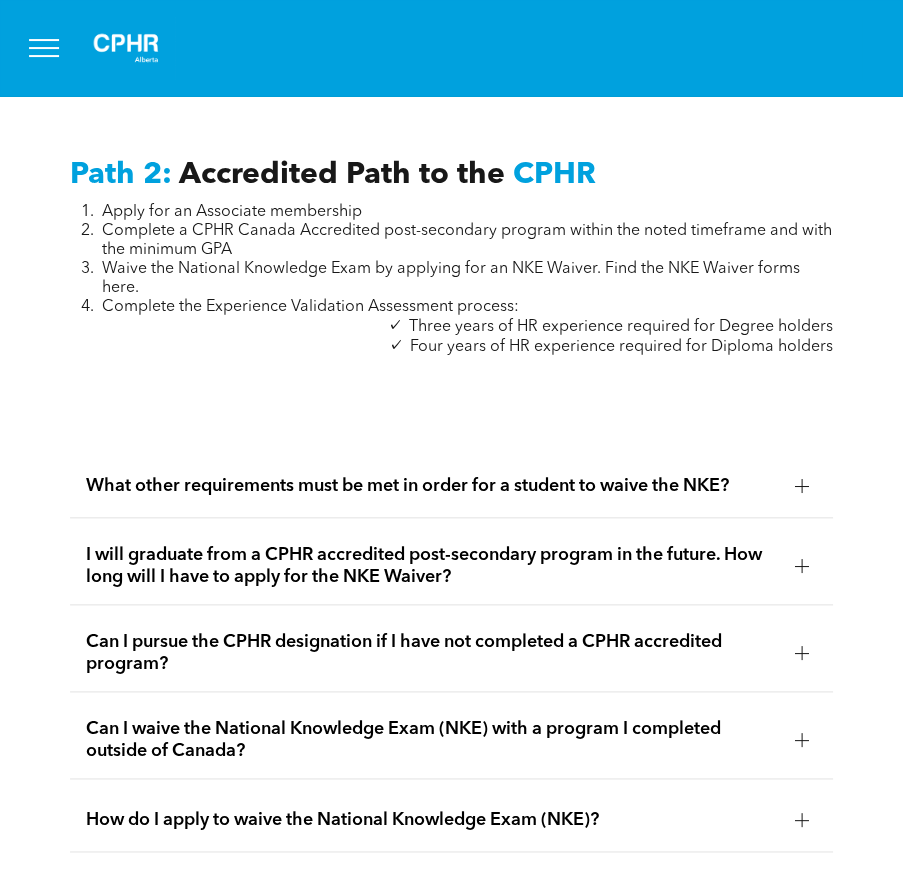 click on "I will graduate from a CPHR accredited post-secondary program in the future. How long will I have to apply for the NKE Waiver?" at bounding box center (432, 566) 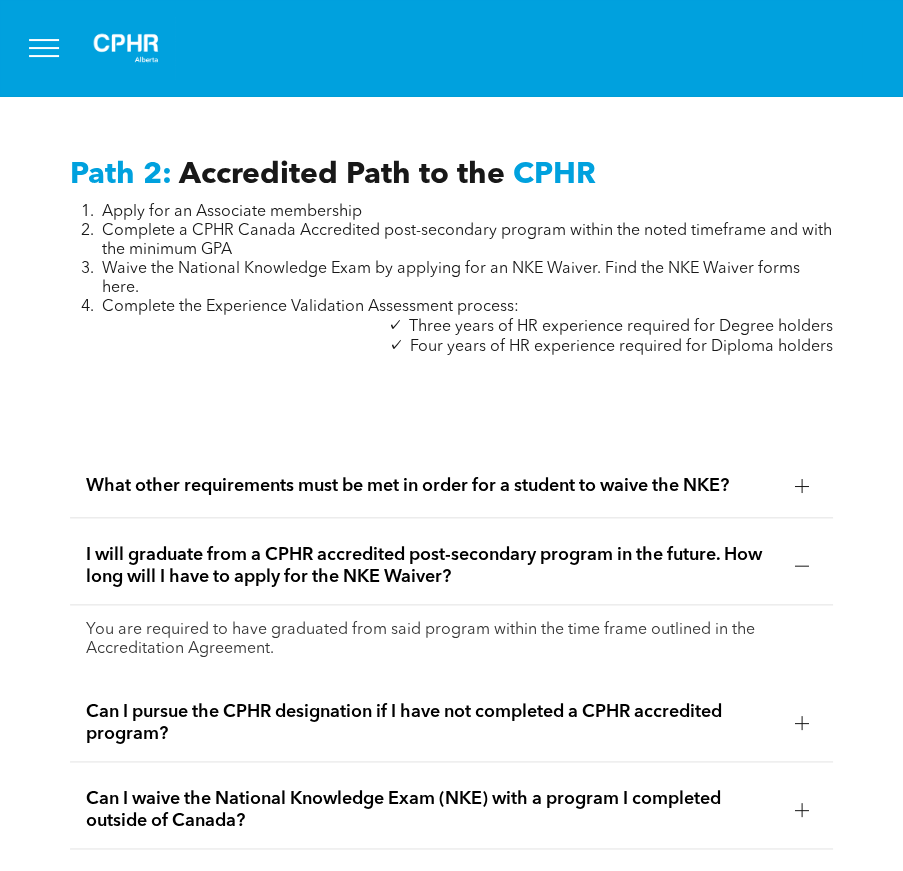 click on "Can I pursue the CPHR designation if I have not completed a CPHR accredited program?" at bounding box center (432, 723) 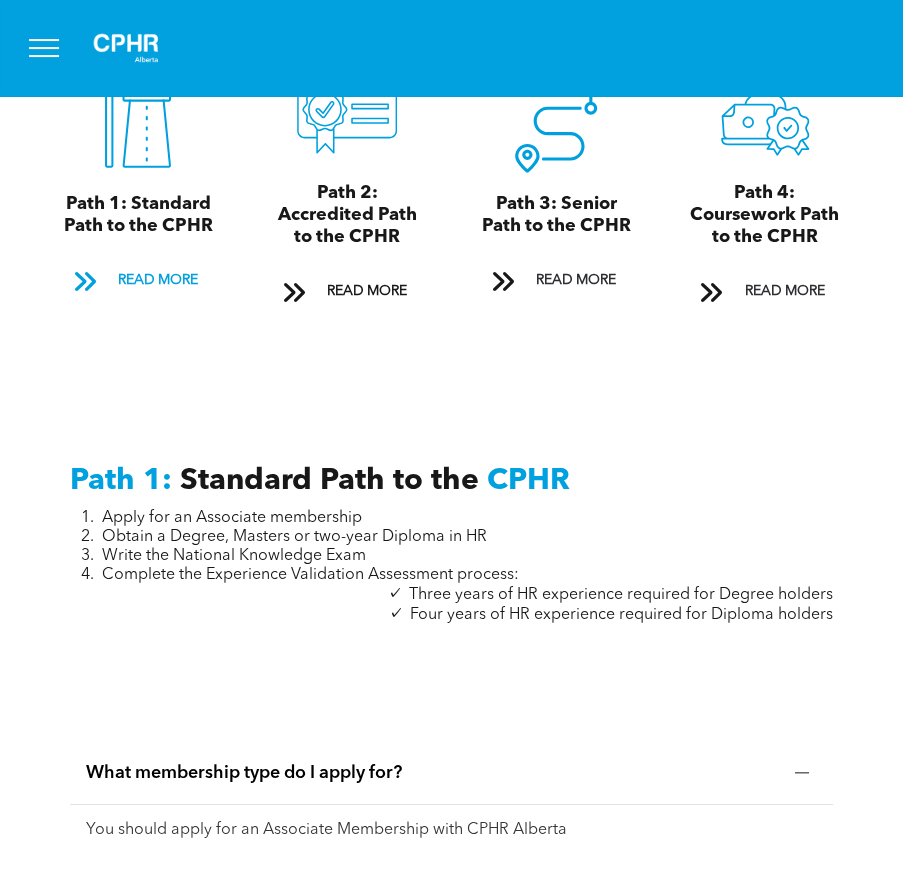 click at bounding box center (85, 281) 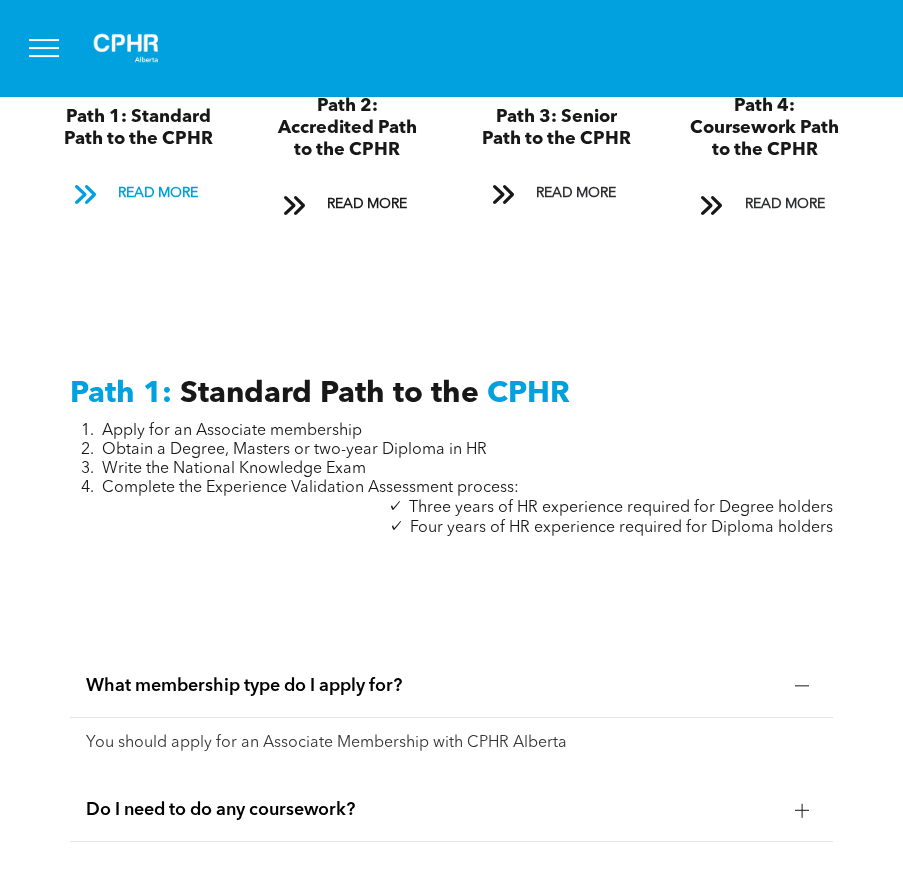 scroll, scrollTop: 2106, scrollLeft: 0, axis: vertical 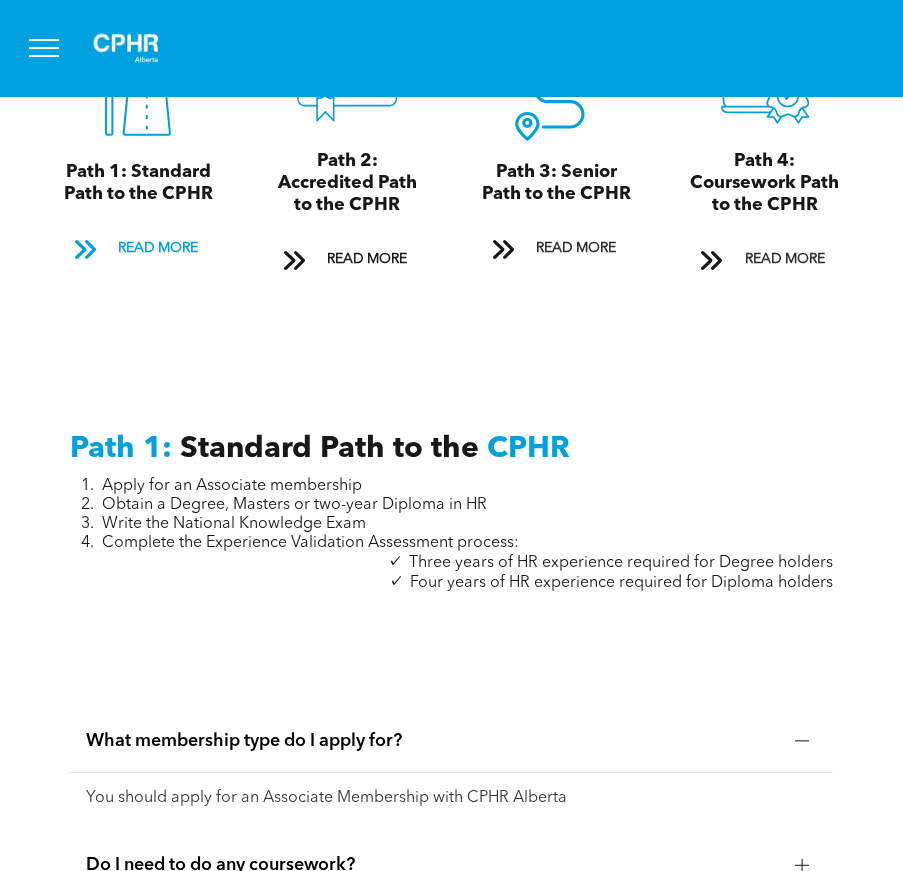 click at bounding box center (85, 249) 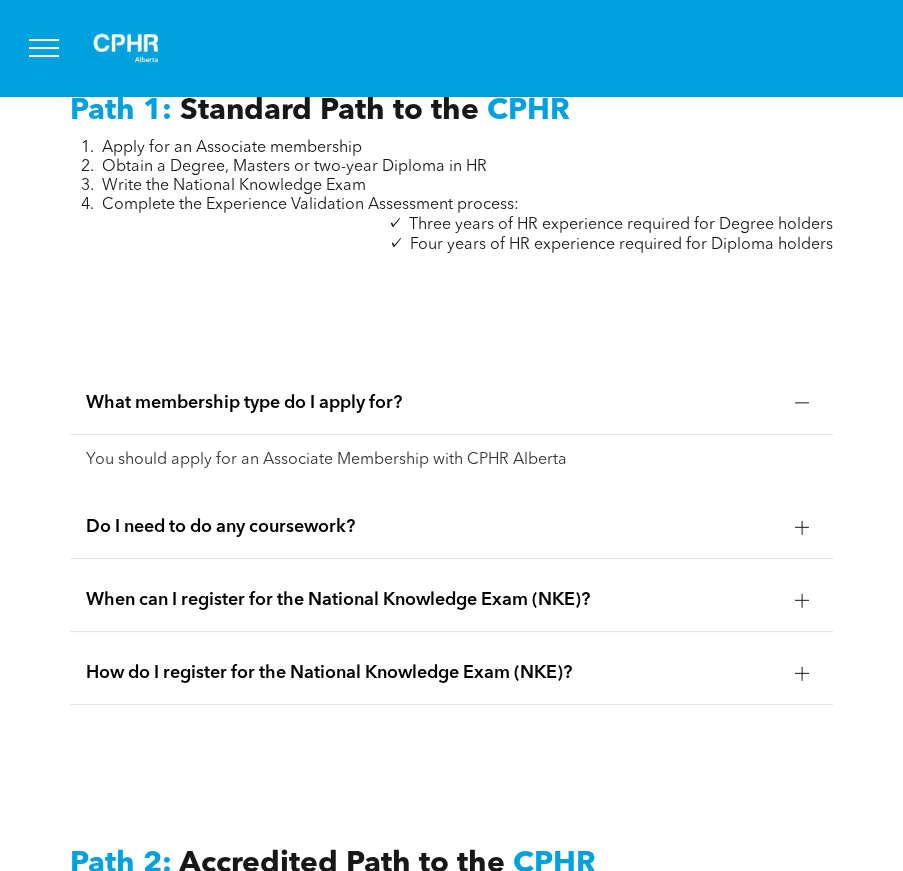 scroll, scrollTop: 2446, scrollLeft: 0, axis: vertical 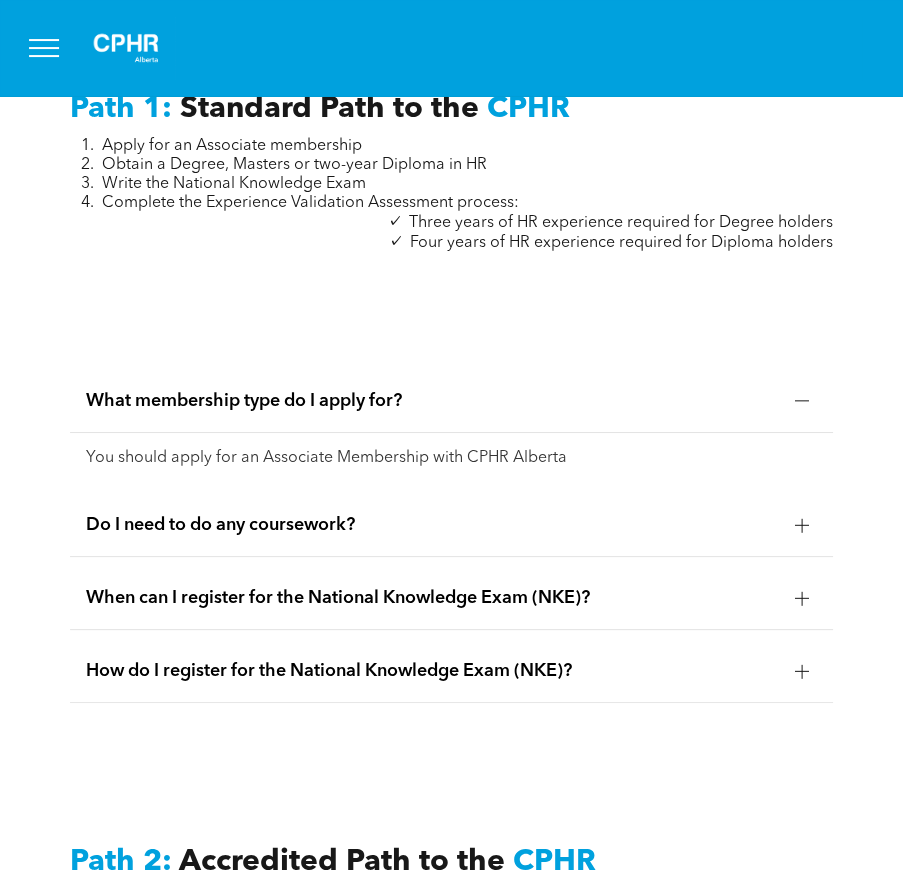 click on "Do I need to do any coursework?" at bounding box center (451, 525) 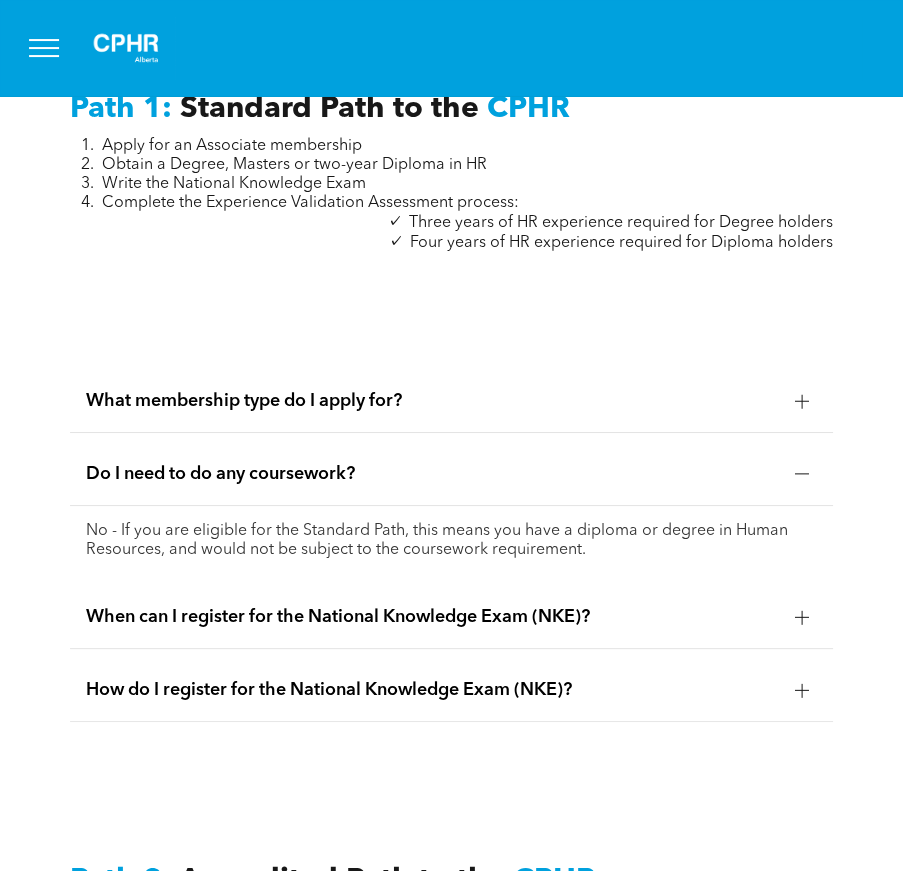 click on "When can I register for the National Knowledge Exam (NKE)?" at bounding box center (432, 617) 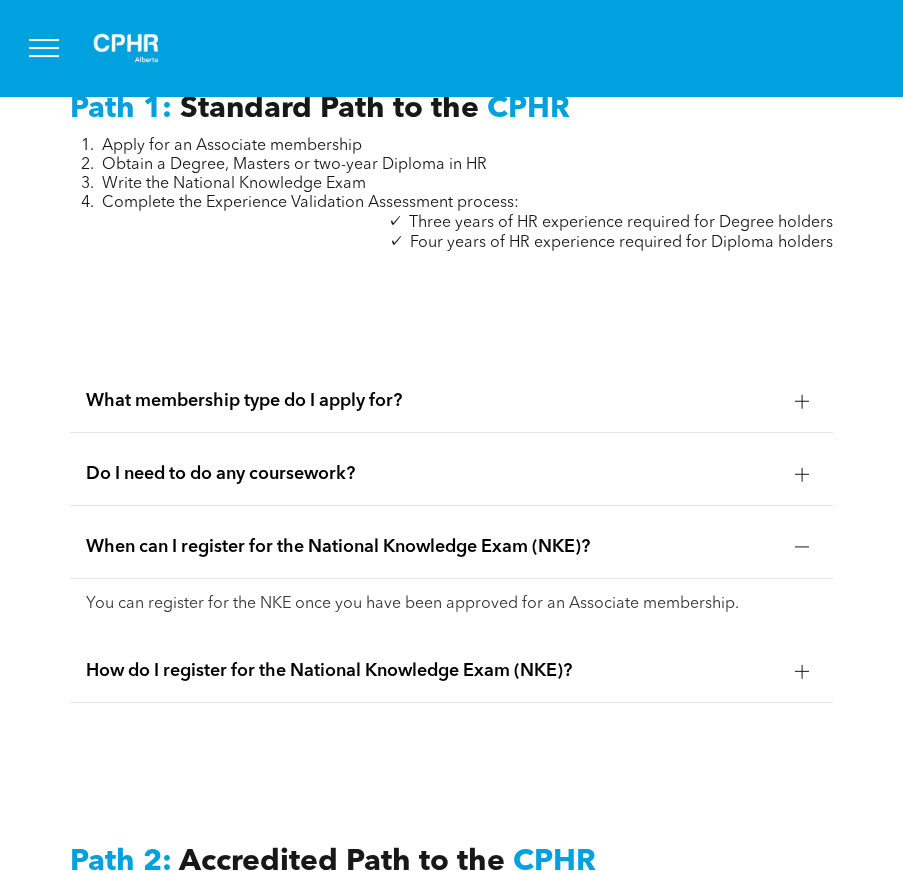 click on "How do I register for the National Knowledge Exam (NKE)?" at bounding box center (451, 671) 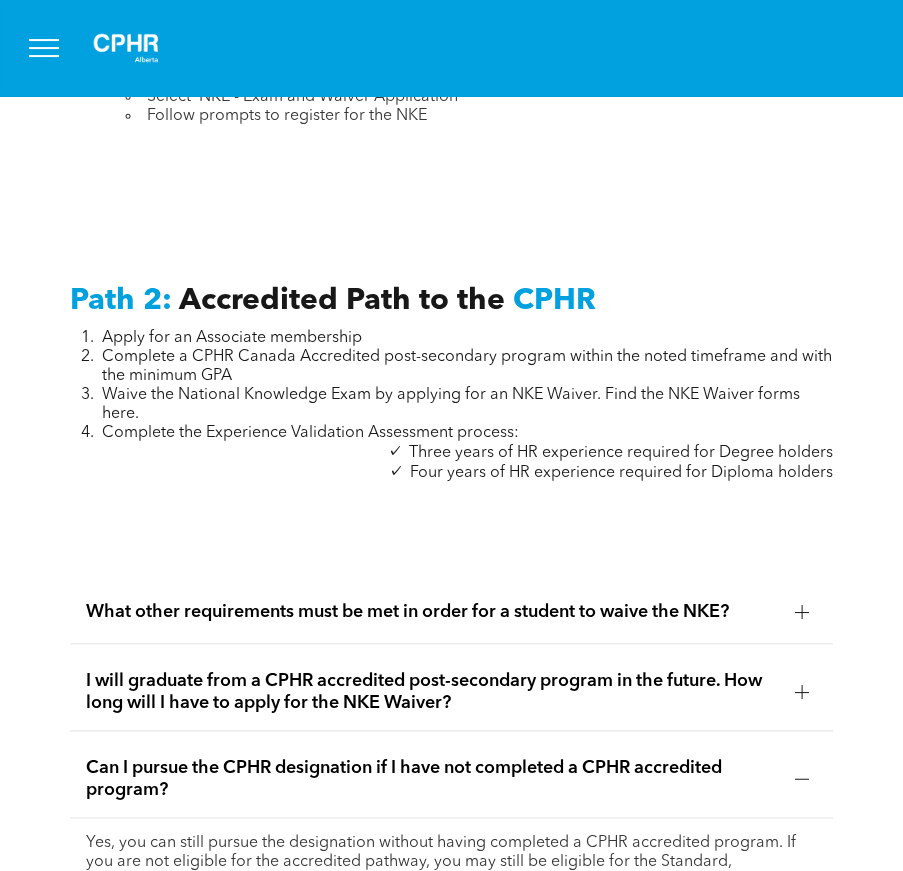 scroll, scrollTop: 3094, scrollLeft: 0, axis: vertical 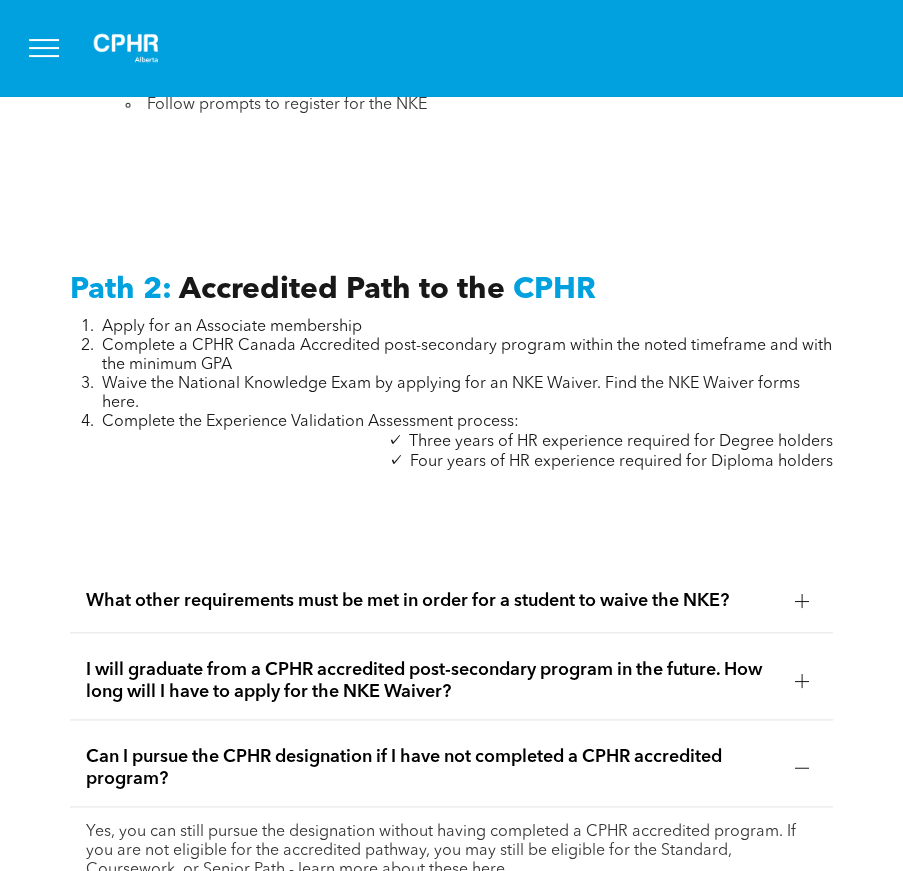 click at bounding box center [802, 601] 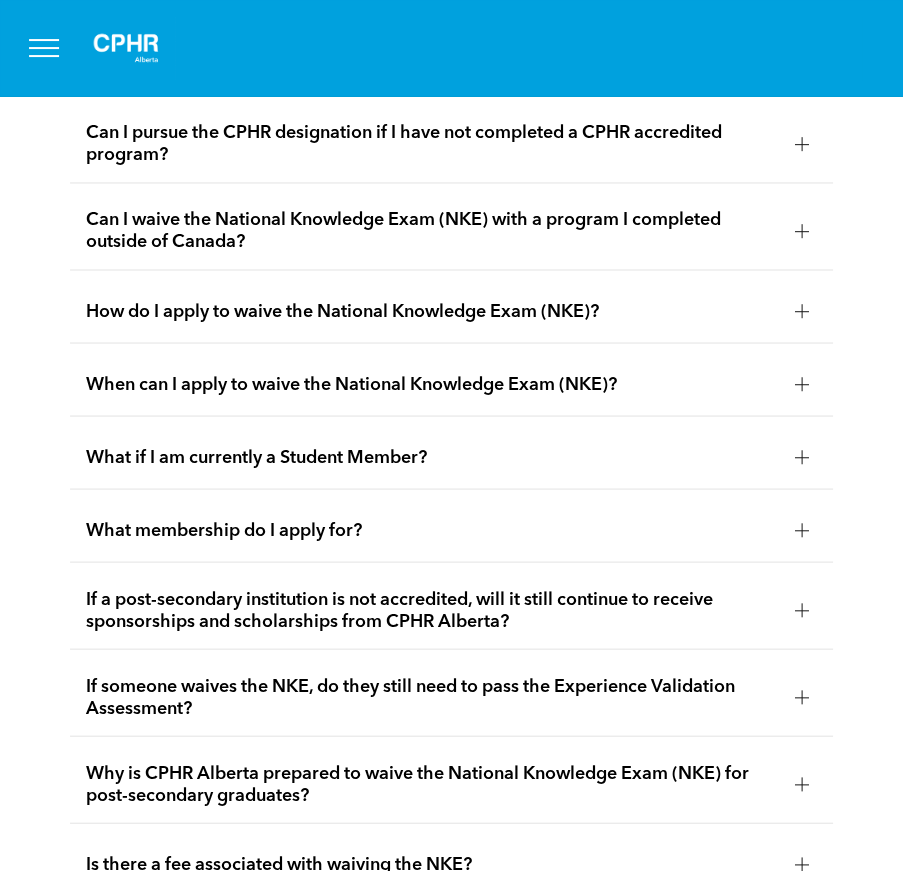 scroll, scrollTop: 3795, scrollLeft: 0, axis: vertical 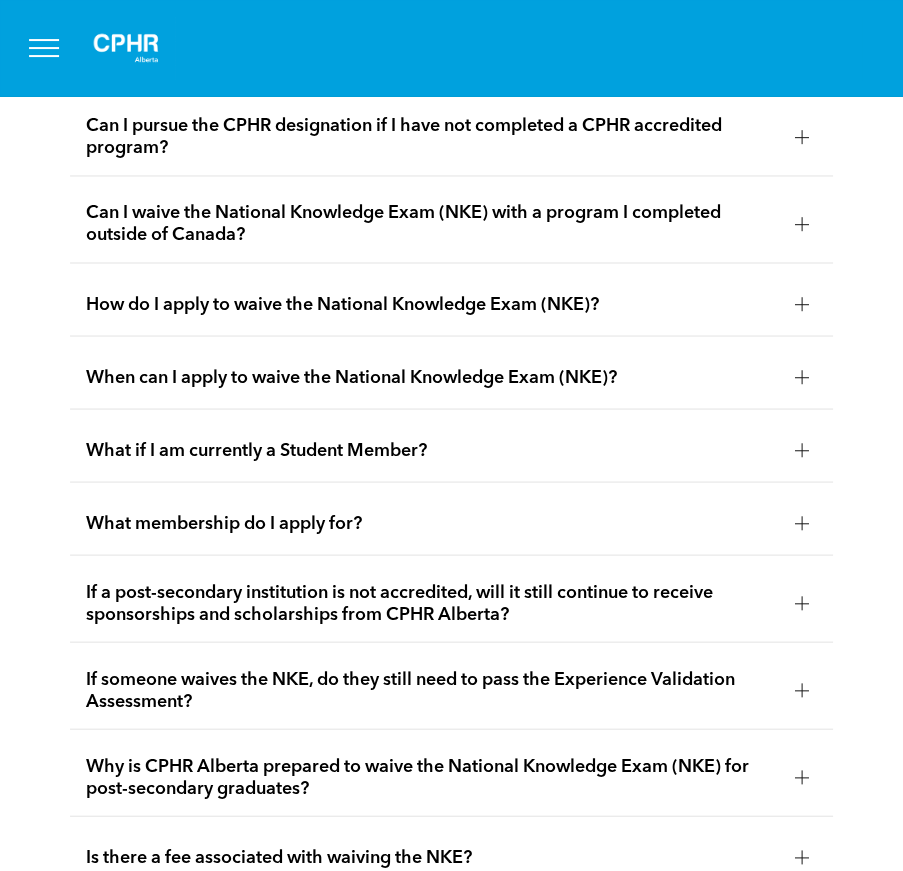 click on "If someone waives the NKE, do they still need to pass the Experience Validation Assessment?" at bounding box center (432, 690) 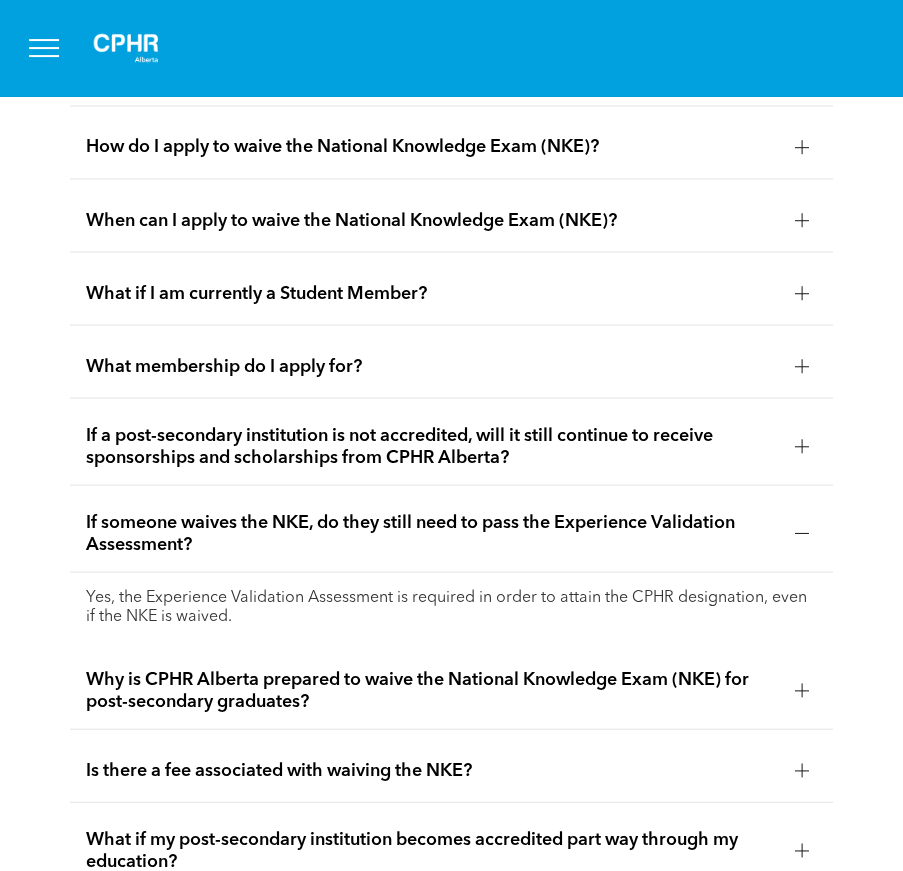 scroll, scrollTop: 3883, scrollLeft: 0, axis: vertical 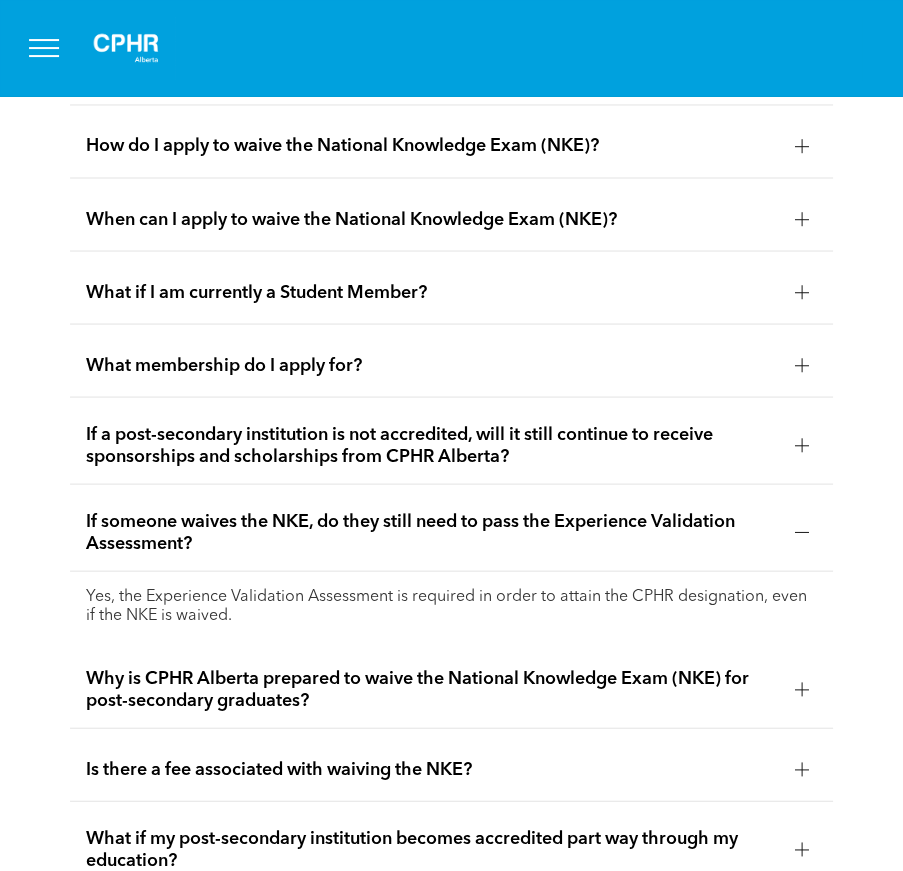 click on "Is there a fee associated with waiving the NKE?" at bounding box center (451, 769) 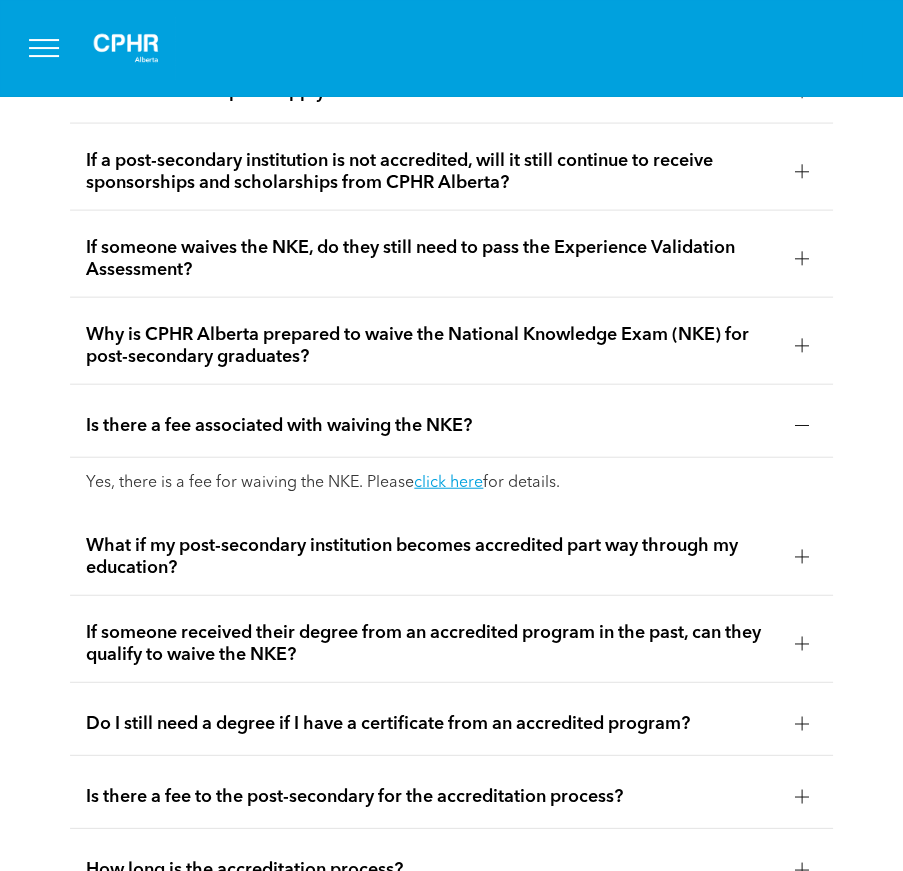 scroll, scrollTop: 4162, scrollLeft: 0, axis: vertical 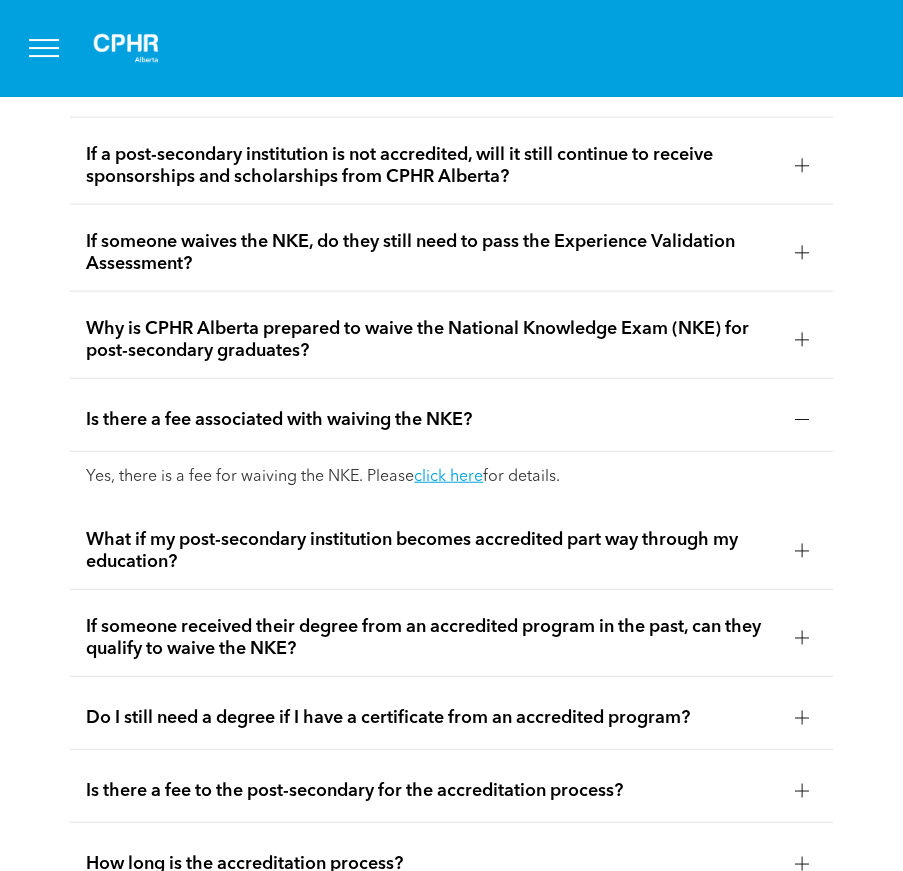 click on "Do I still need a degree if I have a certificate from an accredited program?" at bounding box center (451, 718) 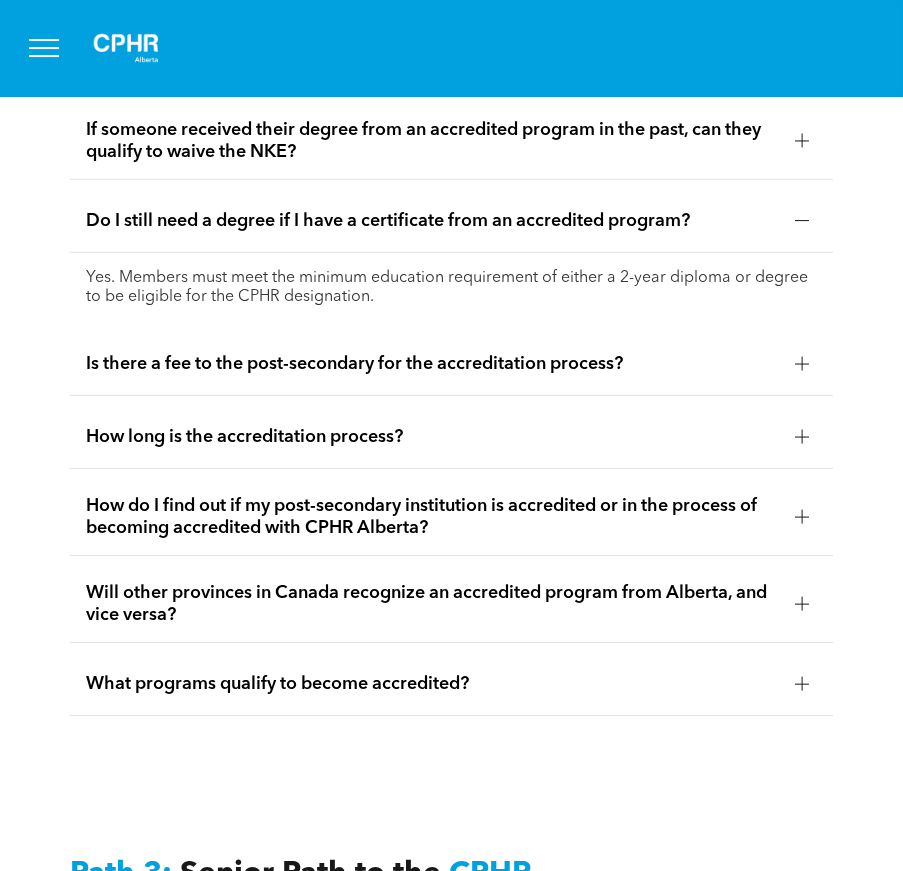 scroll, scrollTop: 4610, scrollLeft: 0, axis: vertical 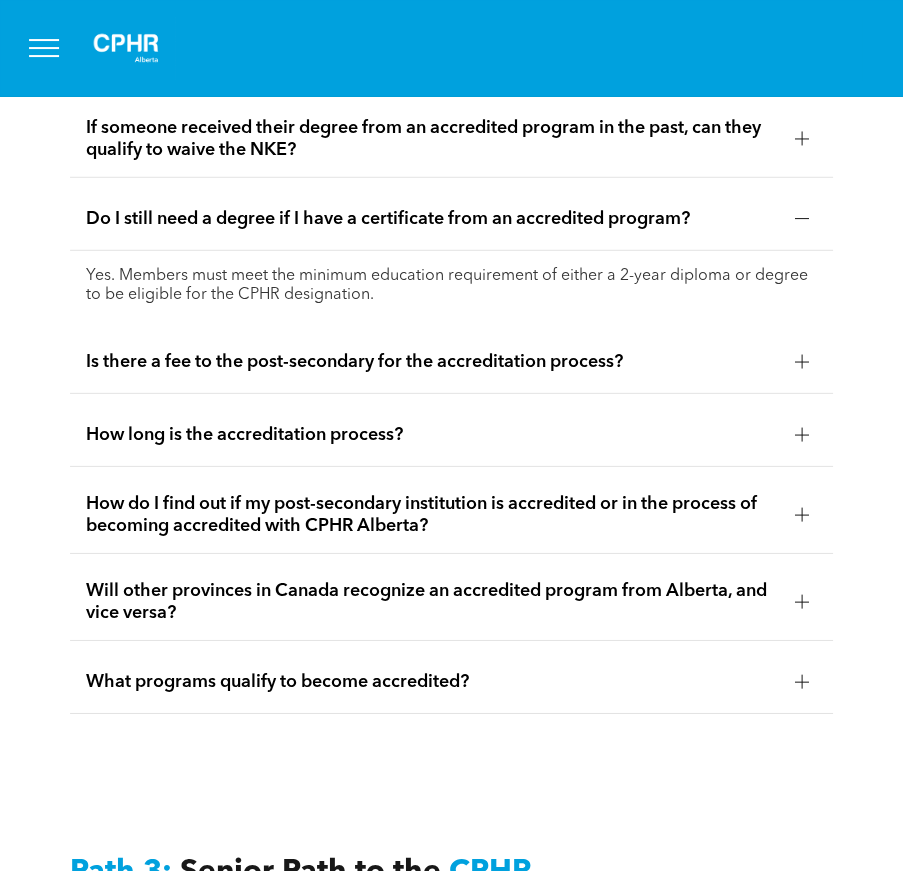 click on "Will other provinces in Canada recognize an accredited program from Alberta, and vice versa?" at bounding box center [432, 602] 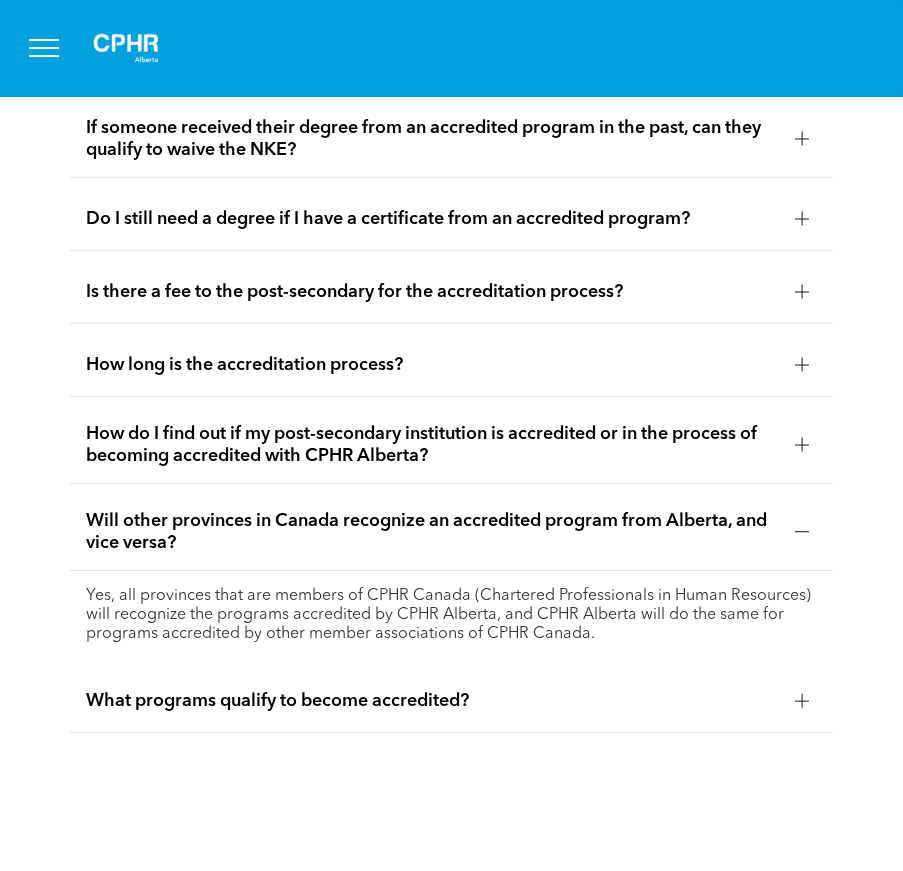 click on "What programs qualify to become accredited?" at bounding box center [432, 701] 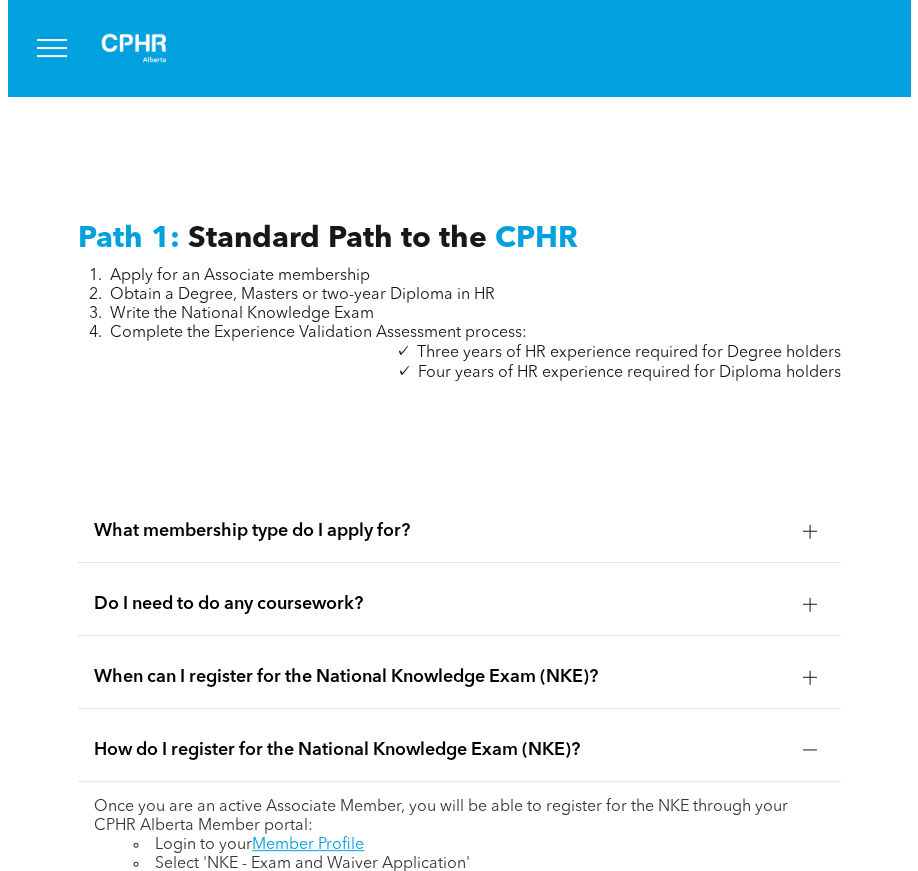 scroll, scrollTop: 2316, scrollLeft: 0, axis: vertical 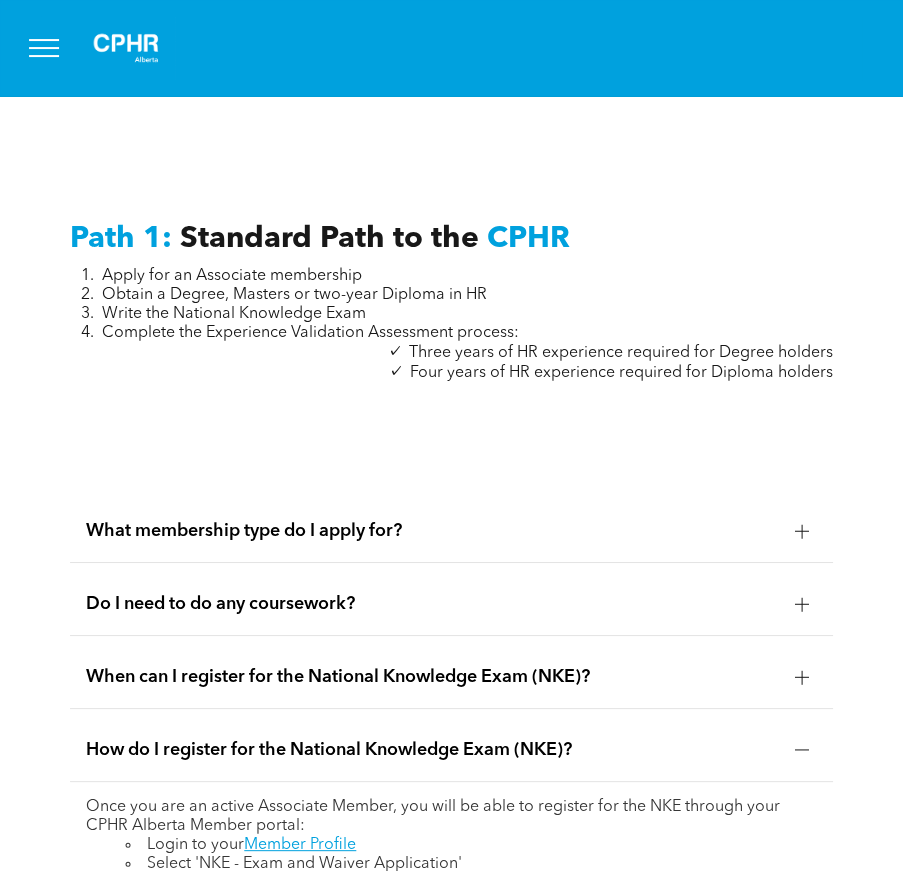 click at bounding box center (44, 48) 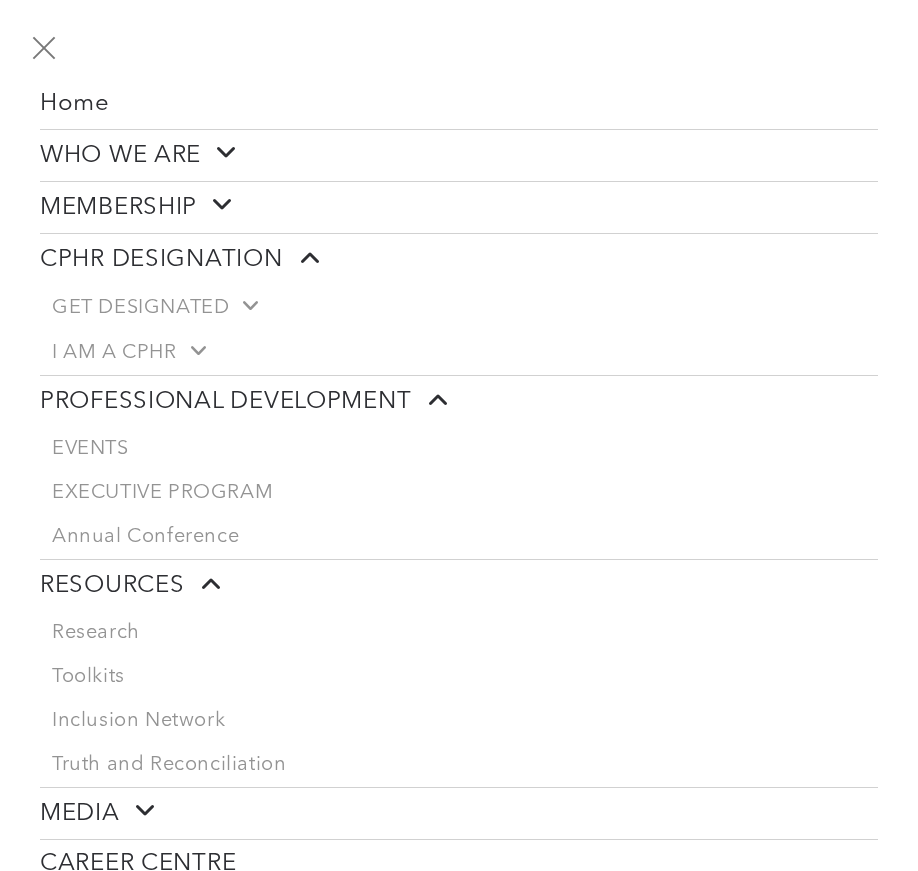 scroll, scrollTop: 66, scrollLeft: 0, axis: vertical 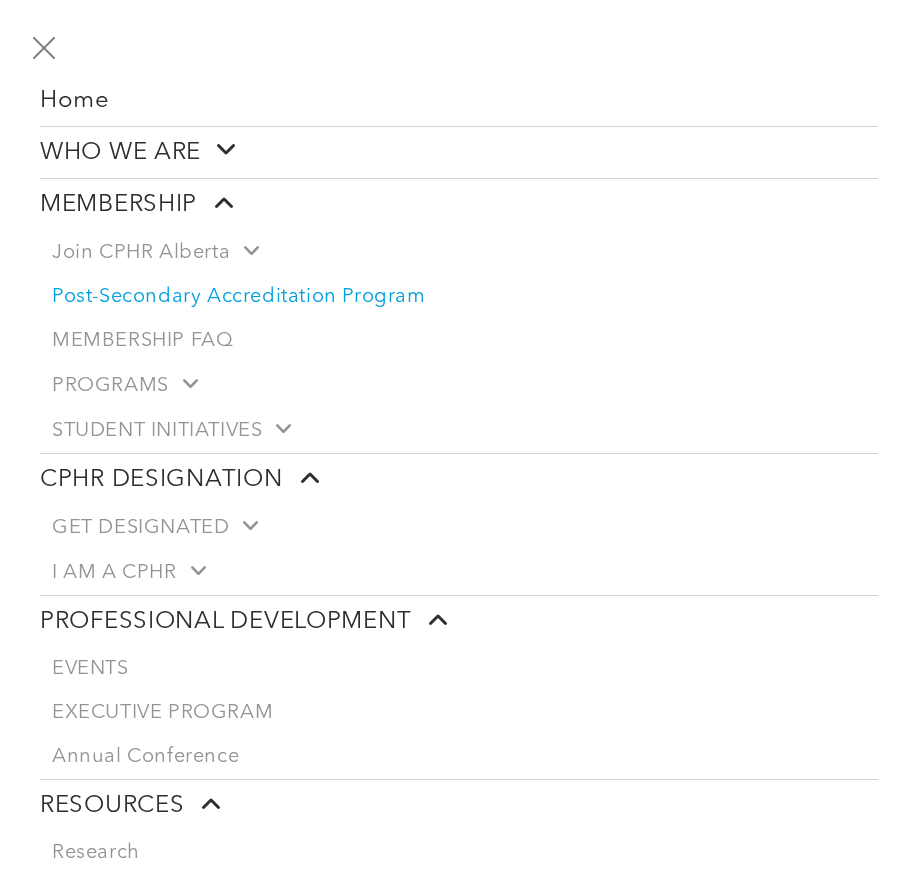 click on "Post-Secondary Accreditation Program" at bounding box center [239, 297] 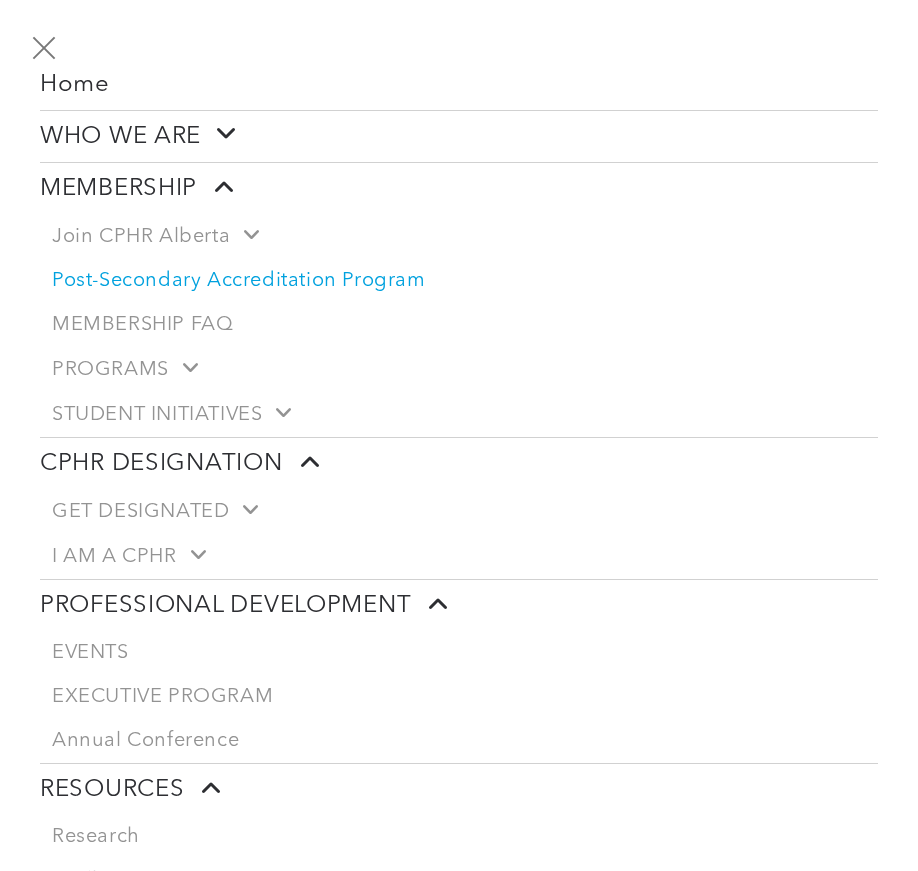 scroll, scrollTop: 0, scrollLeft: 0, axis: both 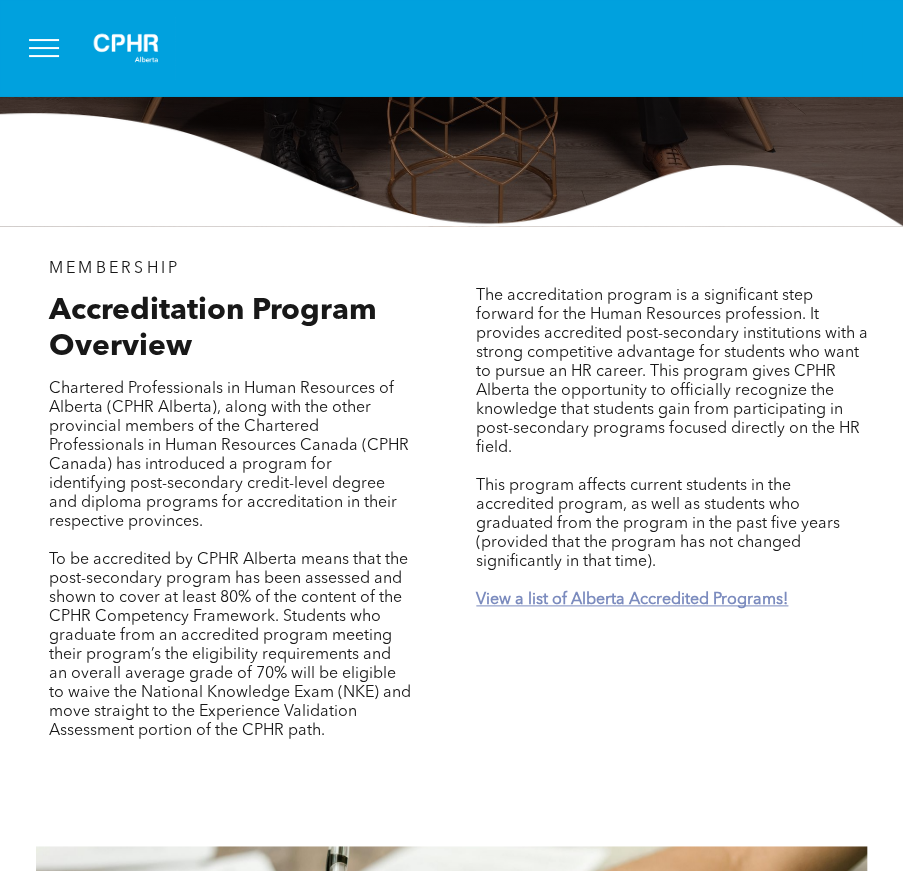 click on "View a list of Alberta Accredited Programs!" at bounding box center (632, 600) 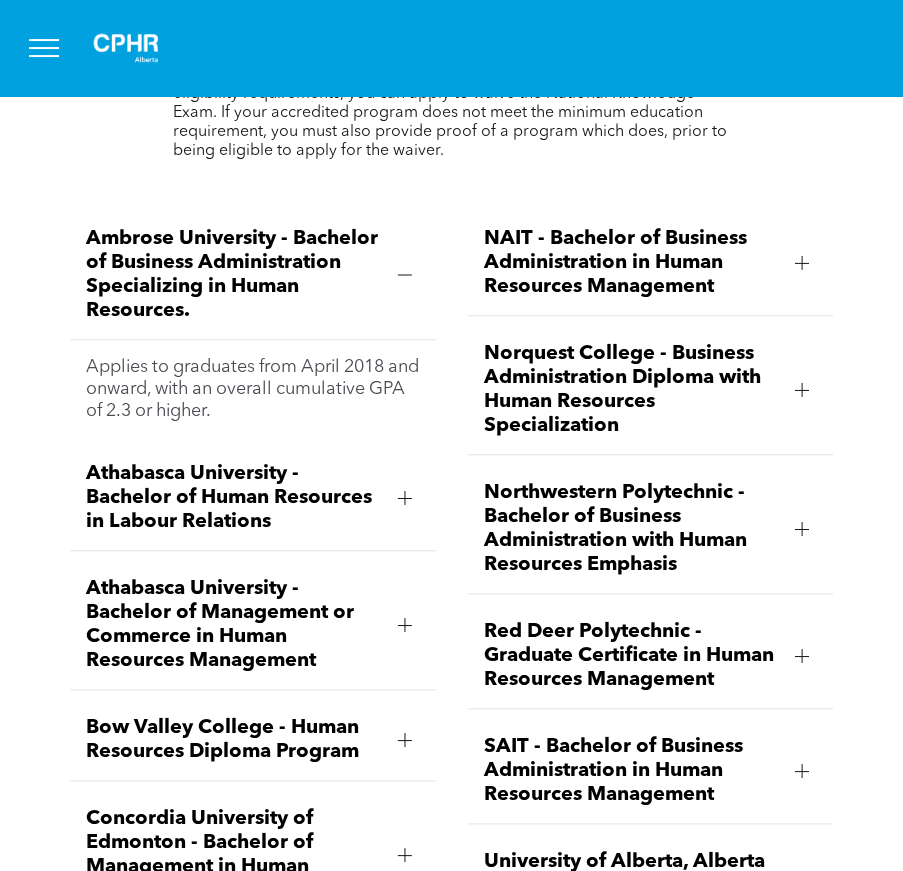 scroll, scrollTop: 2999, scrollLeft: 0, axis: vertical 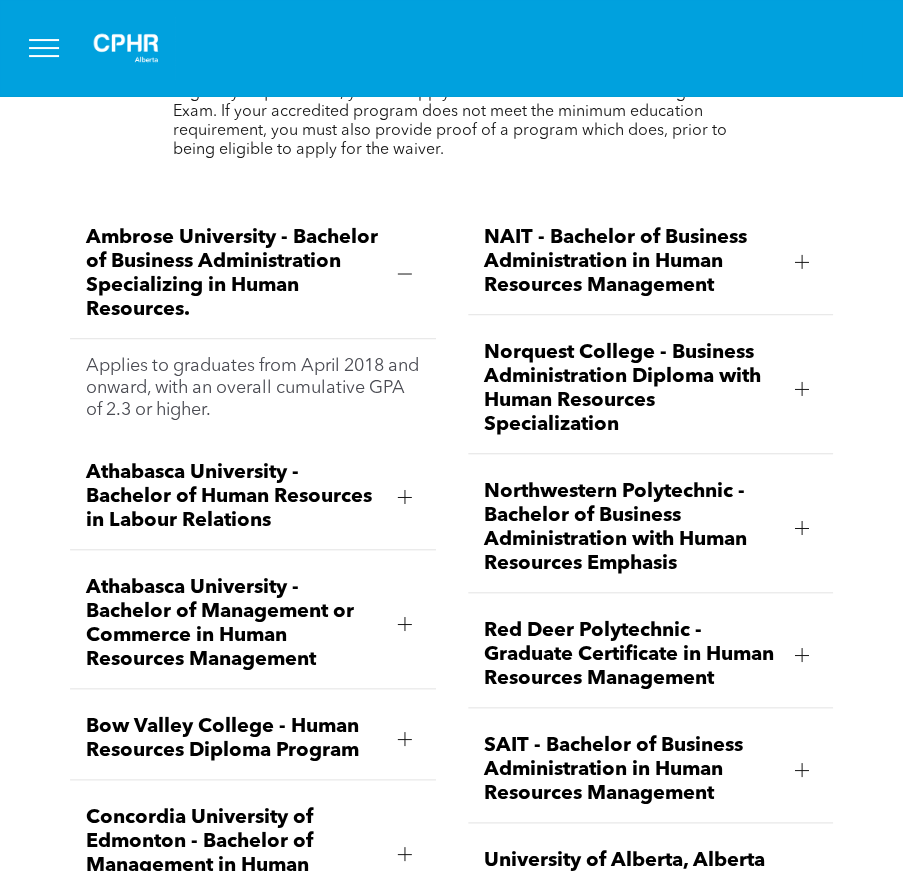 click on "Ambrose University - Bachelor of Business Administration Specializing in Human Resources." at bounding box center (233, 274) 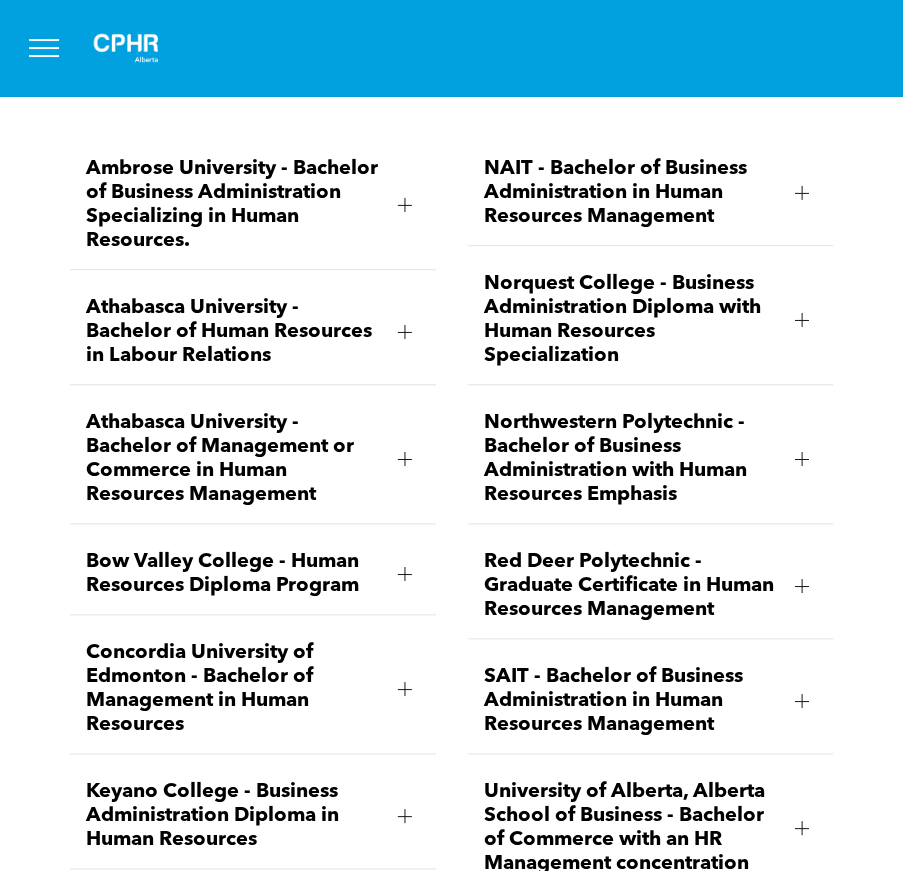 scroll, scrollTop: 3069, scrollLeft: 0, axis: vertical 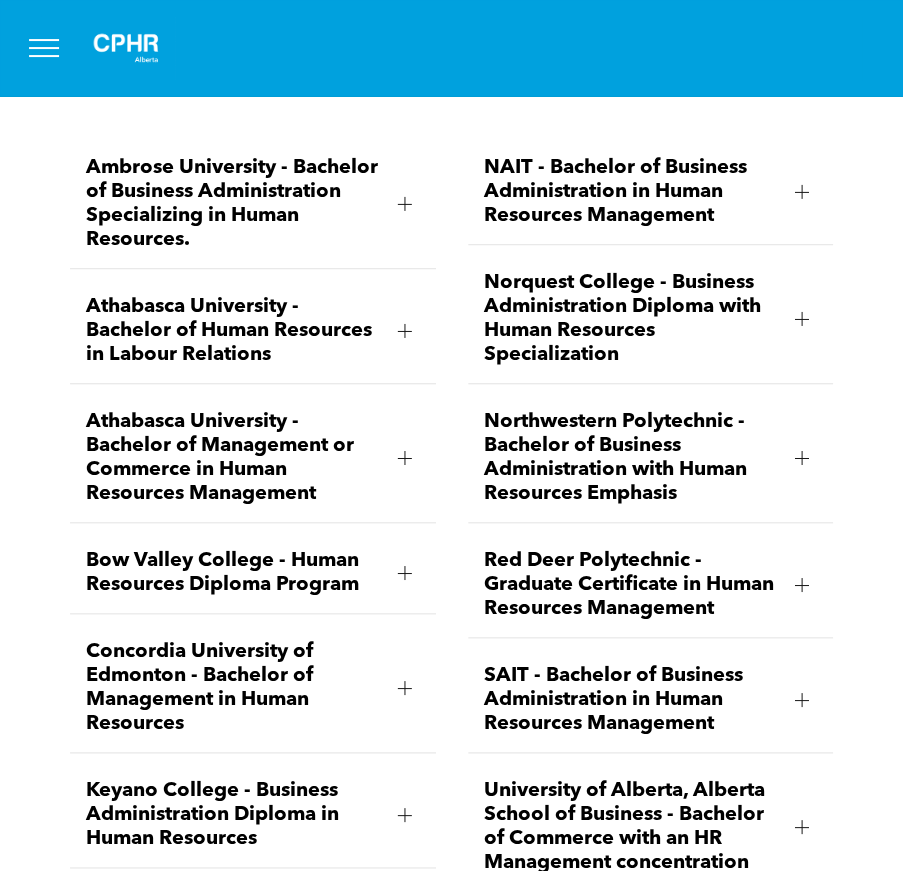 click at bounding box center [405, 458] 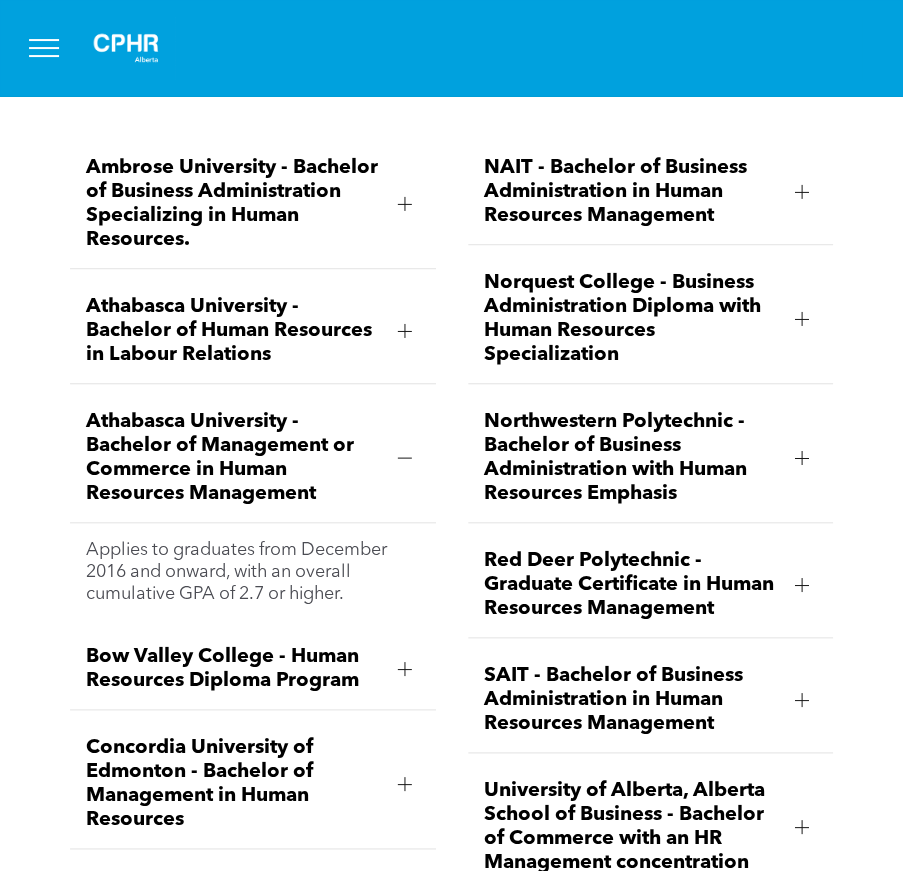 click on "Athabasca University - Bachelor of Human Resources in Labour Relations" at bounding box center (252, 331) 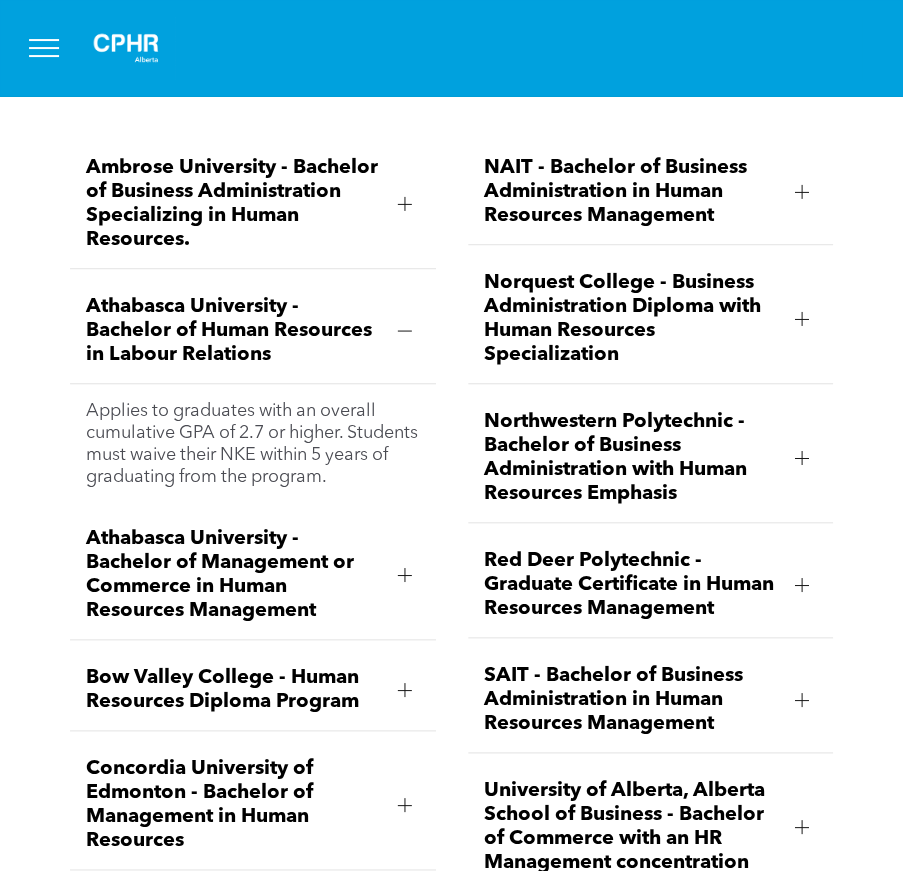 click on "Athabasca University - Bachelor of Management or Commerce in Human Resources Management" at bounding box center [233, 575] 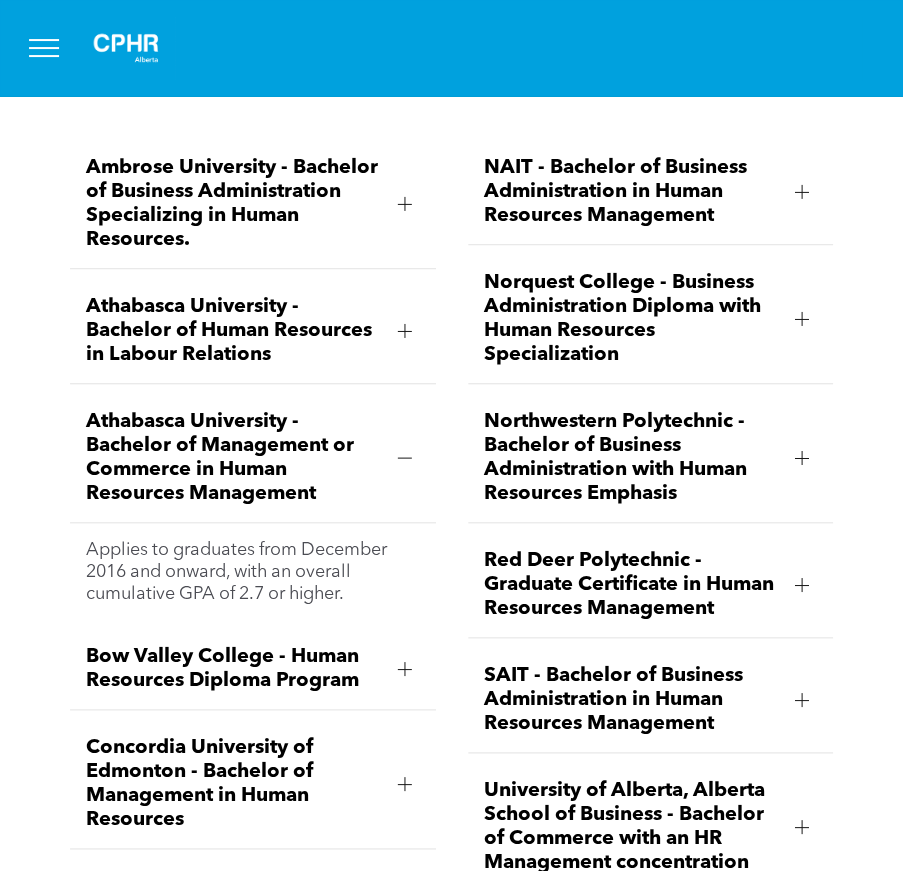 click at bounding box center (404, 331) 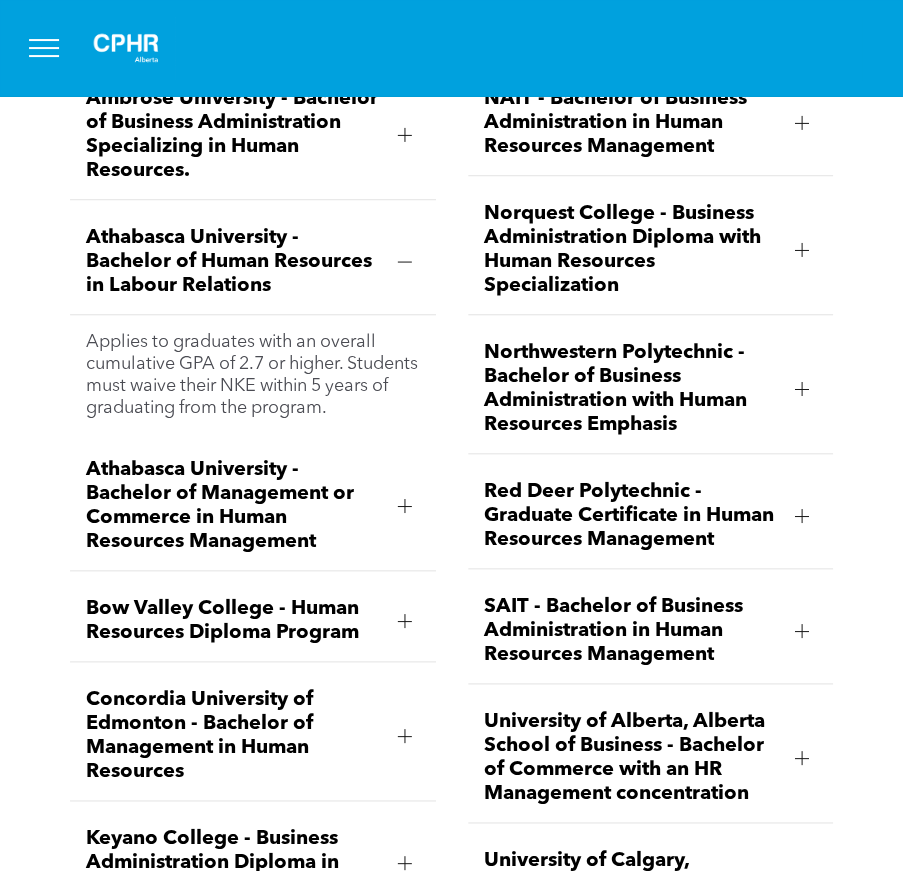 scroll, scrollTop: 3146, scrollLeft: 0, axis: vertical 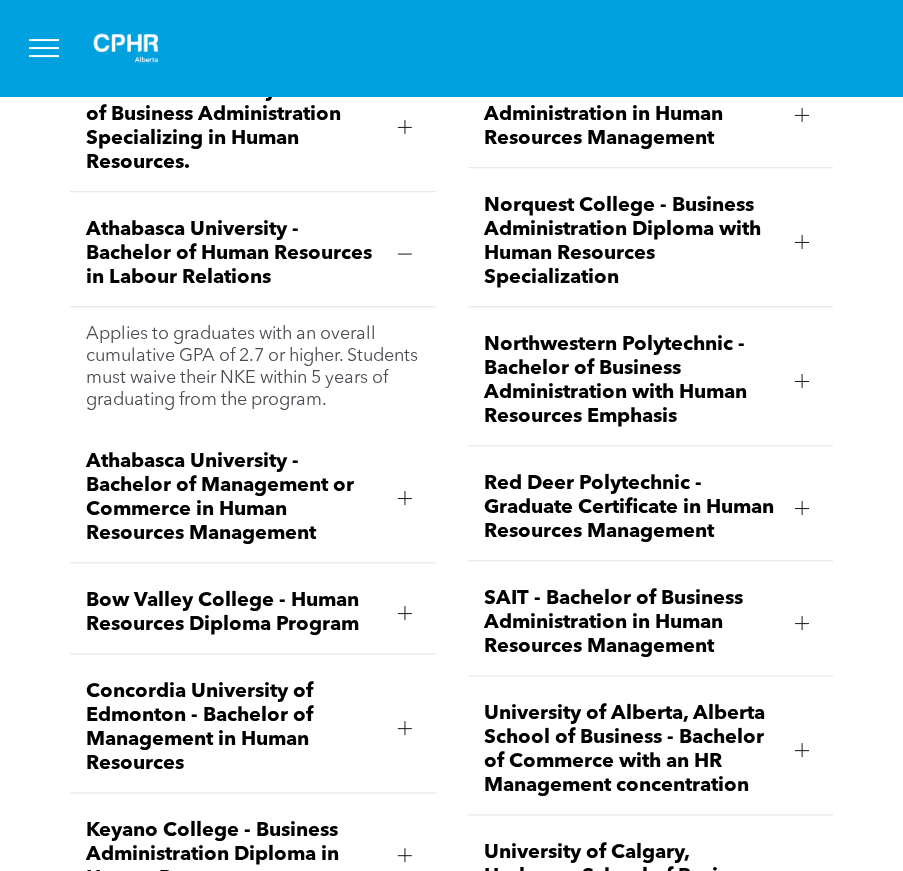 click at bounding box center (405, 613) 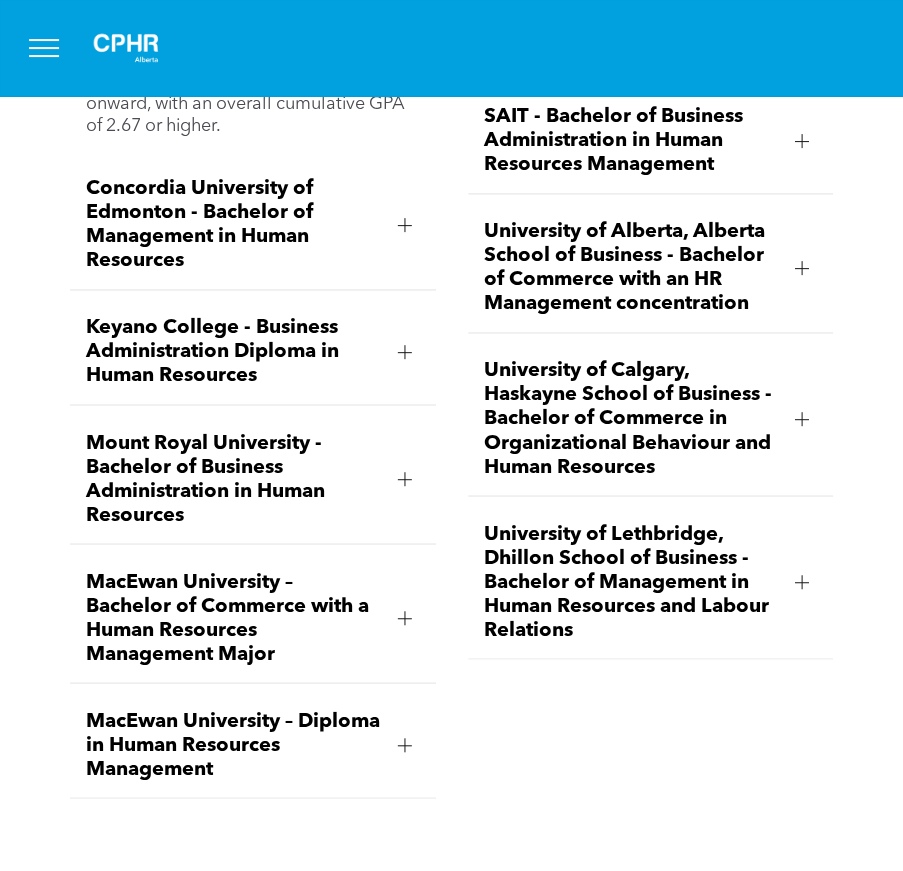 scroll, scrollTop: 3637, scrollLeft: 0, axis: vertical 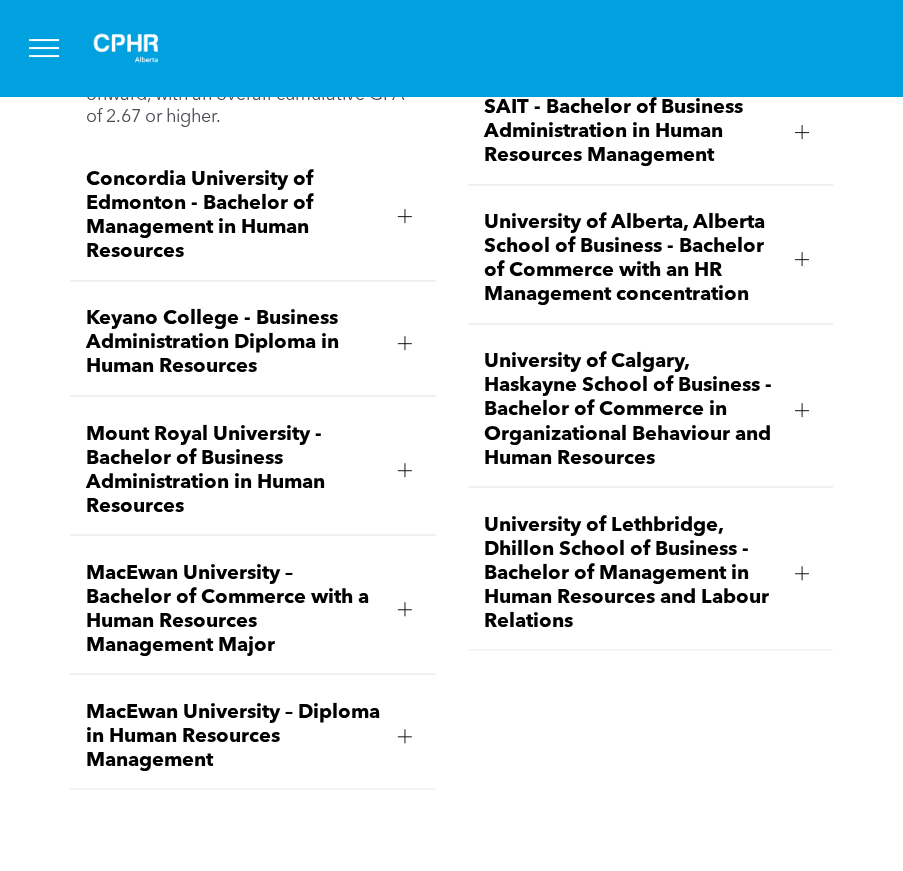 click at bounding box center [405, 470] 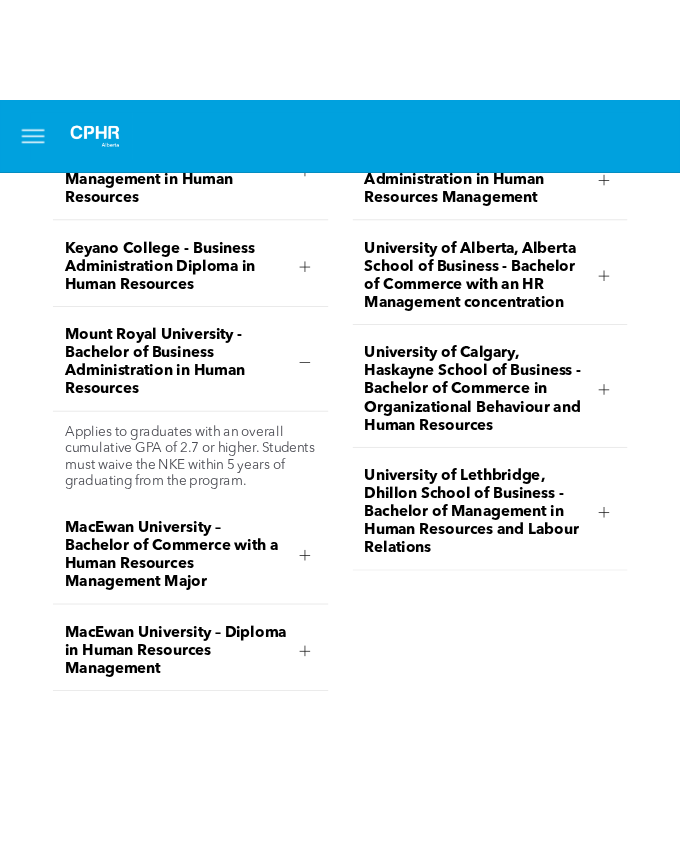 scroll, scrollTop: 3663, scrollLeft: 0, axis: vertical 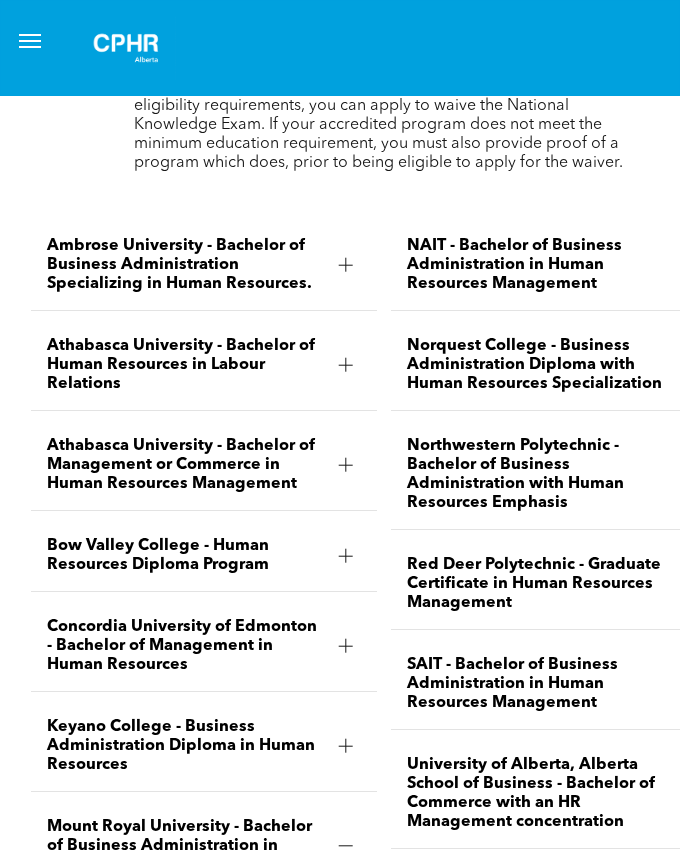 click on "Athabasca University - Bachelor of Management or Commerce in Human Resources Management" at bounding box center (185, 465) 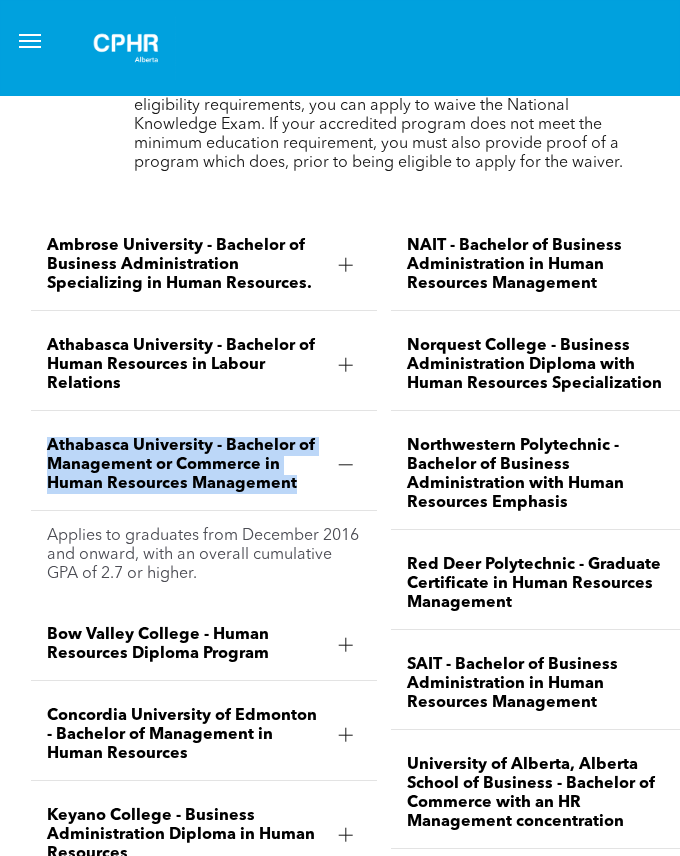 drag, startPoint x: 48, startPoint y: 463, endPoint x: 291, endPoint y: 505, distance: 246.60292 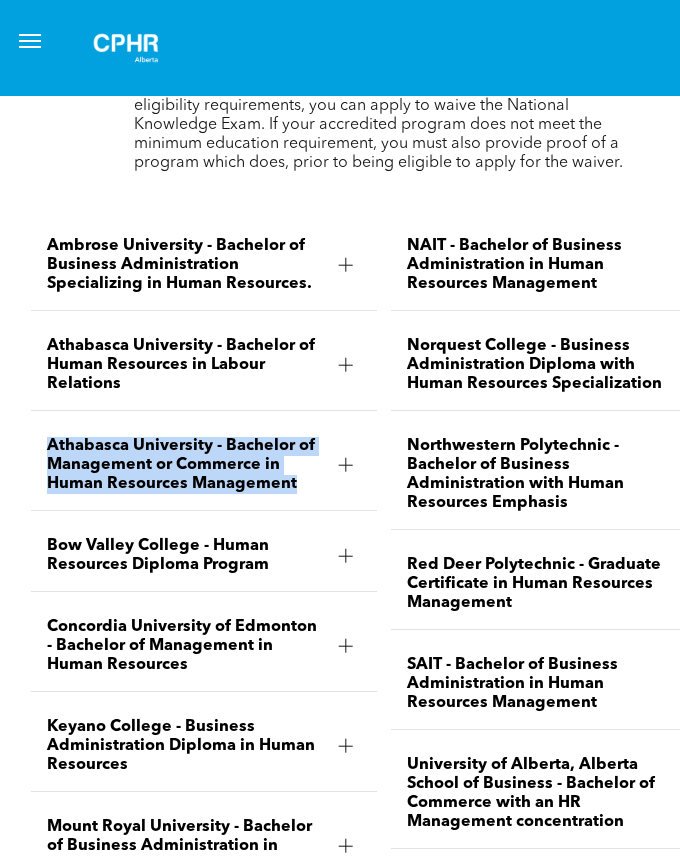 drag, startPoint x: 291, startPoint y: 505, endPoint x: 201, endPoint y: 484, distance: 92.417534 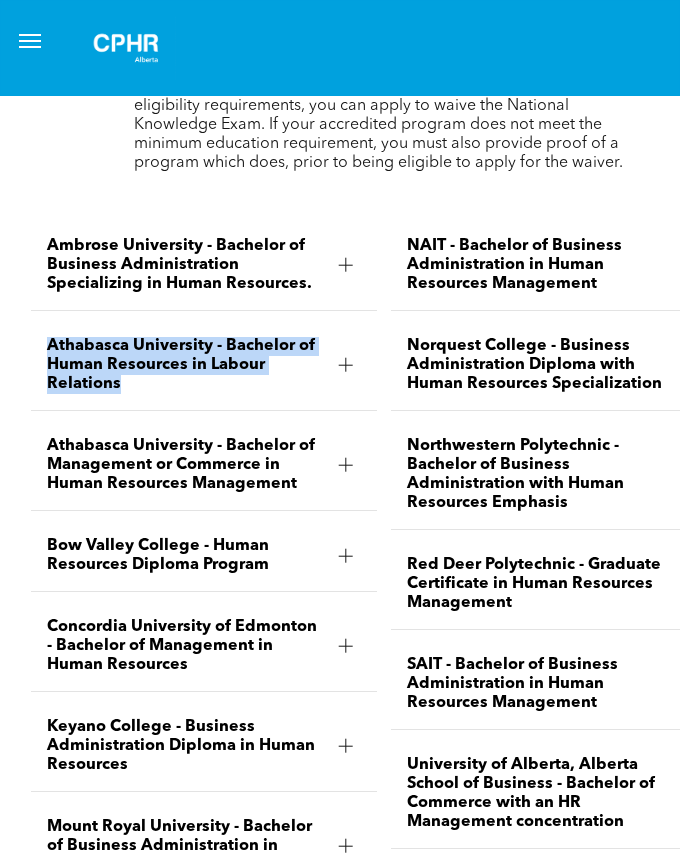 drag, startPoint x: 45, startPoint y: 356, endPoint x: 181, endPoint y: 405, distance: 144.55795 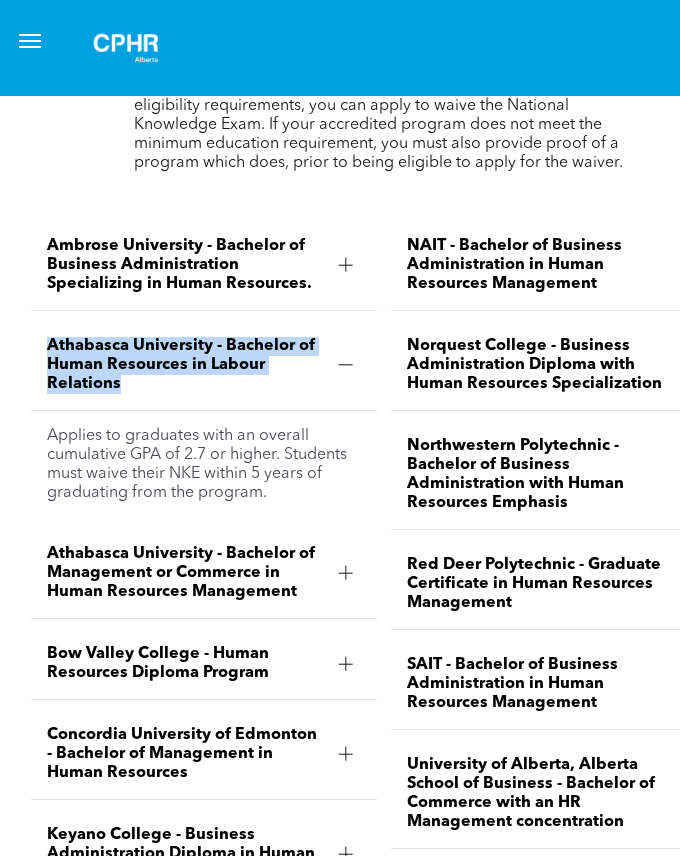 drag, startPoint x: 181, startPoint y: 405, endPoint x: 78, endPoint y: 371, distance: 108.46658 